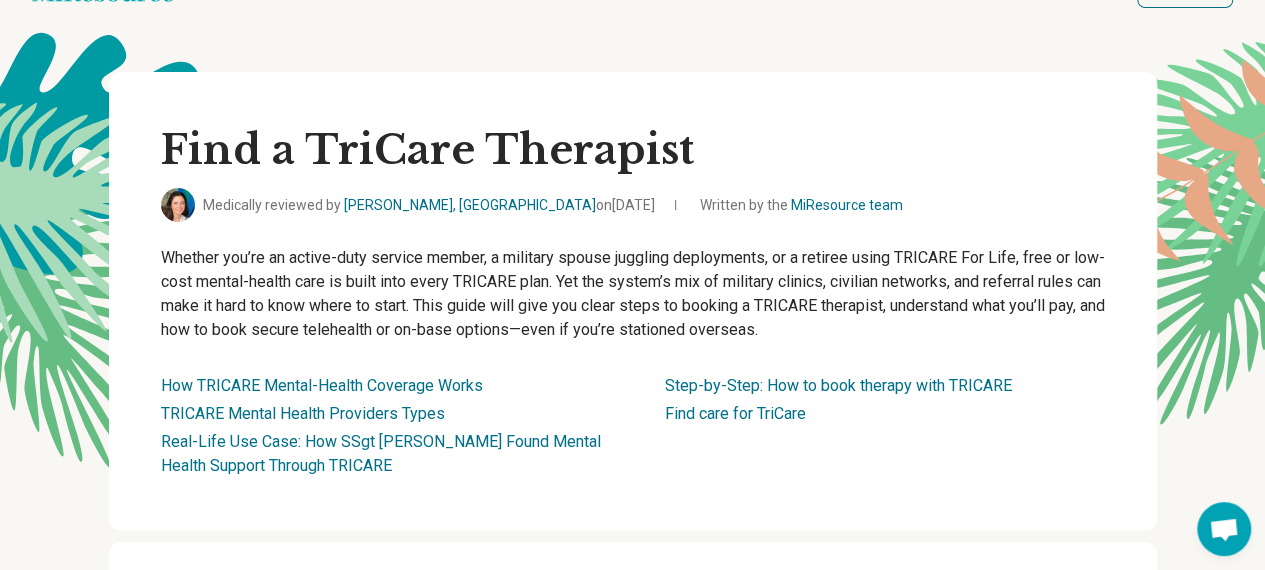 scroll, scrollTop: 0, scrollLeft: 0, axis: both 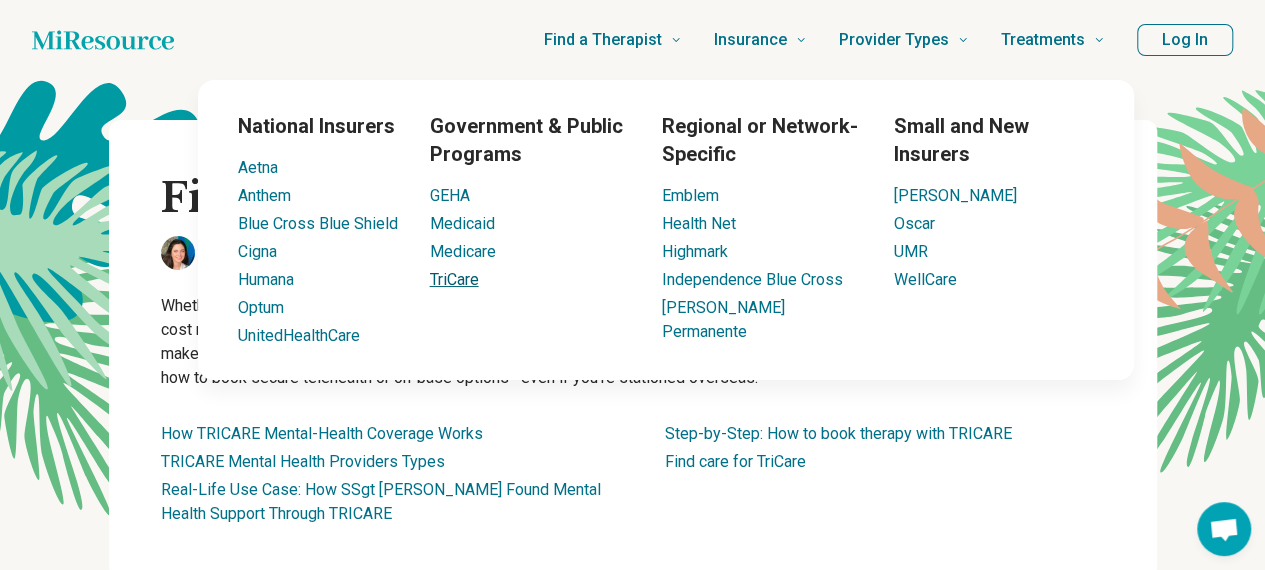 click on "TriCare" at bounding box center [454, 279] 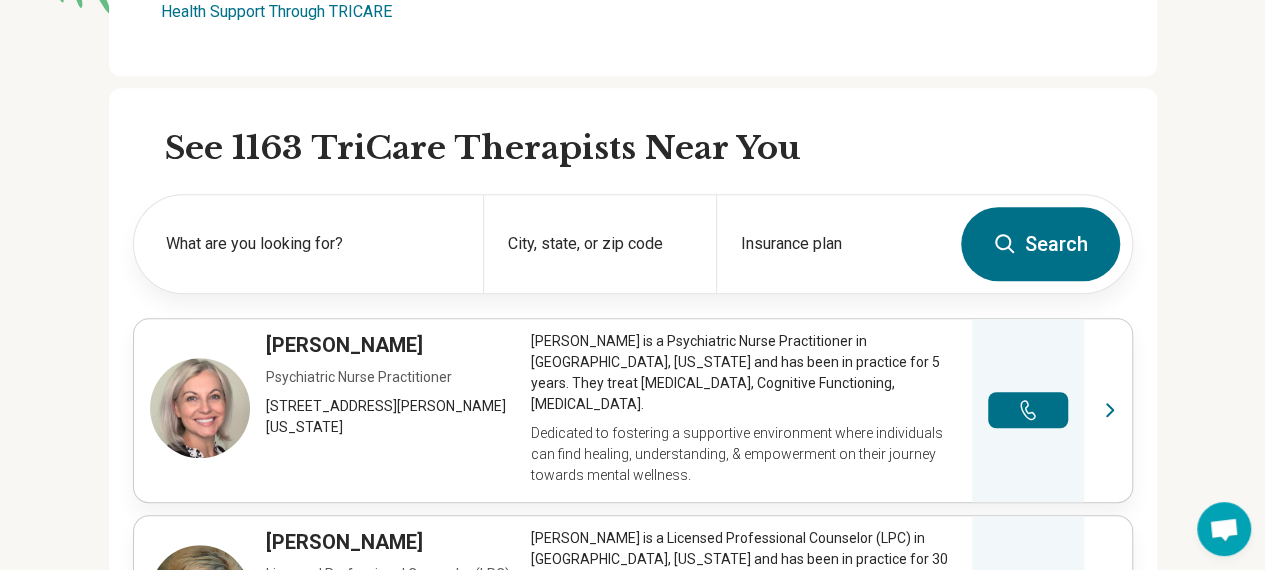 scroll, scrollTop: 503, scrollLeft: 0, axis: vertical 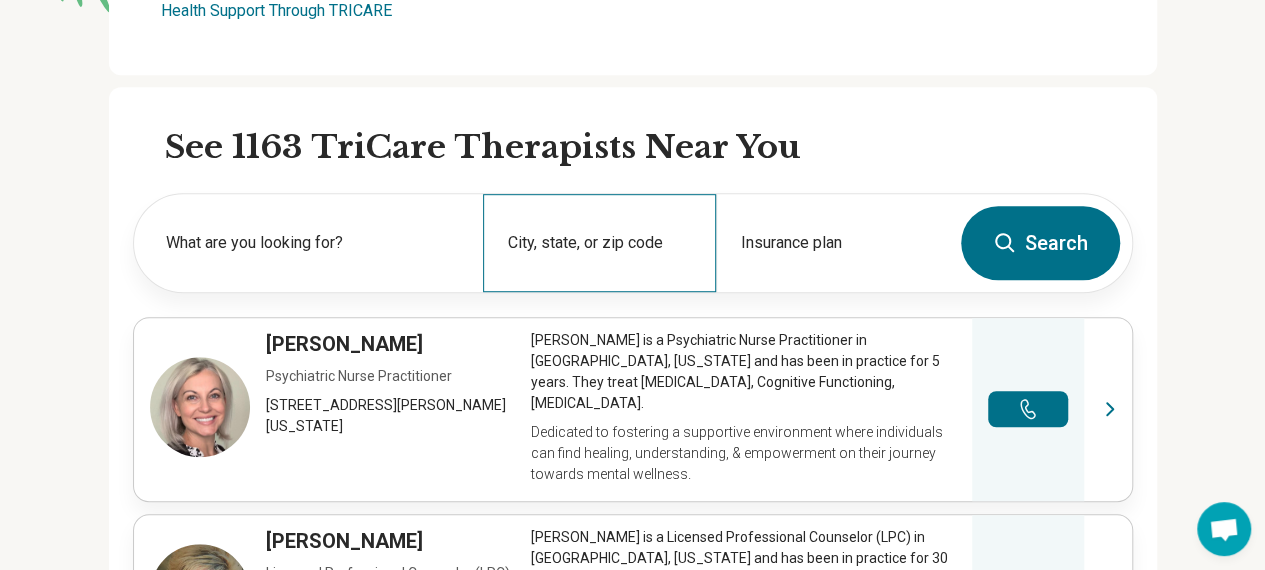 click on "City, state, or zip code" at bounding box center (599, 243) 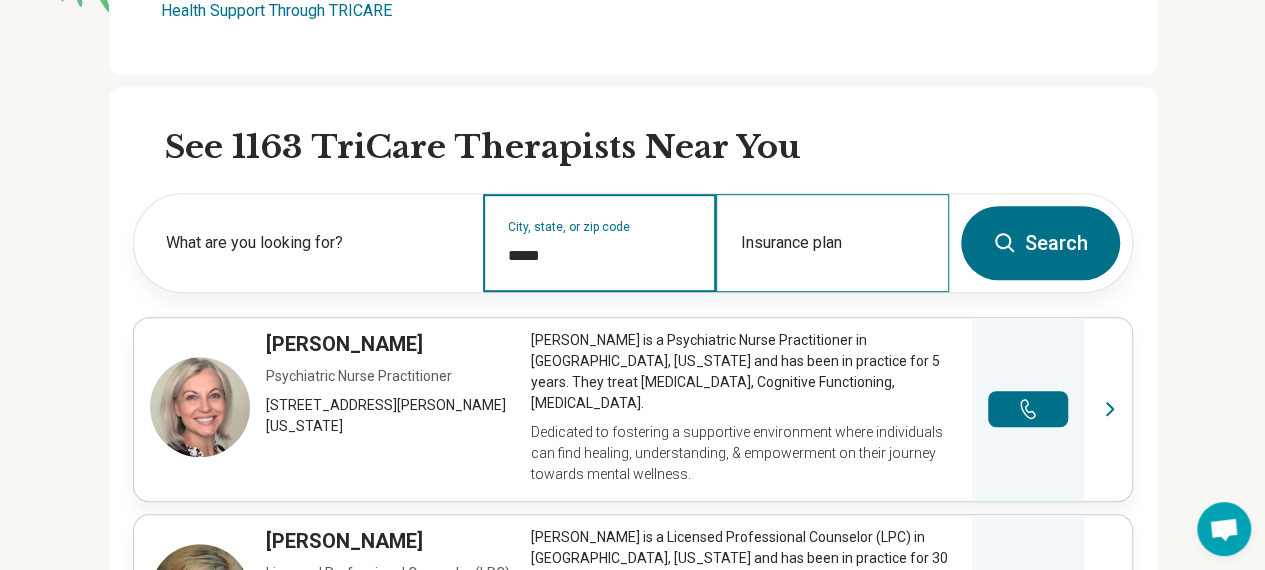 type on "*****" 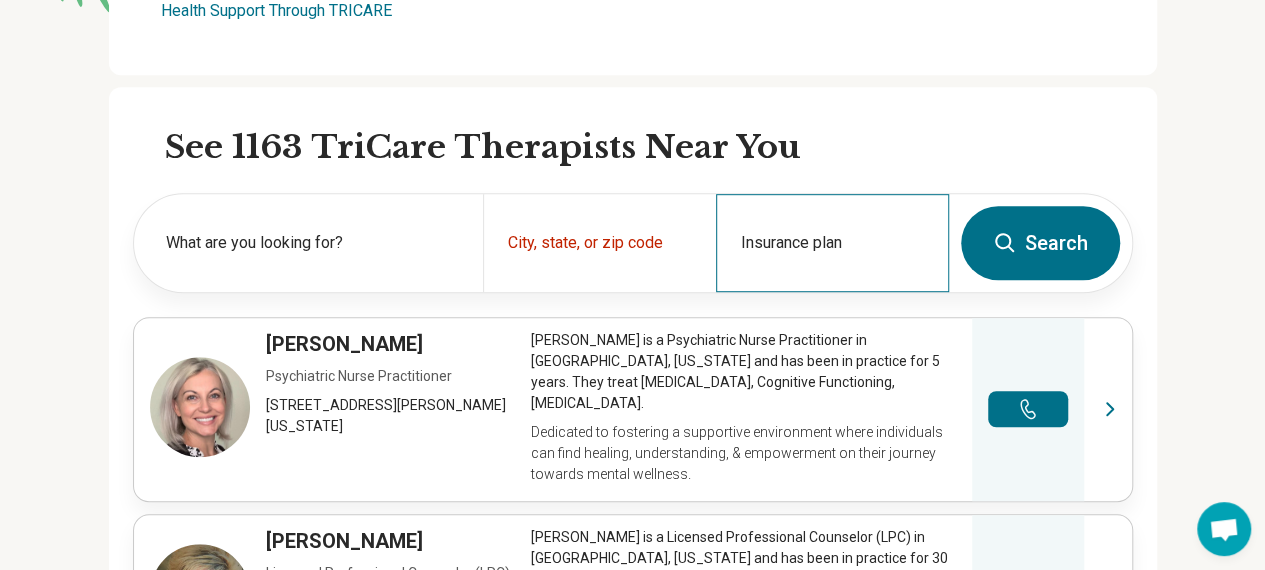 click on "Insurance plan" at bounding box center [832, 243] 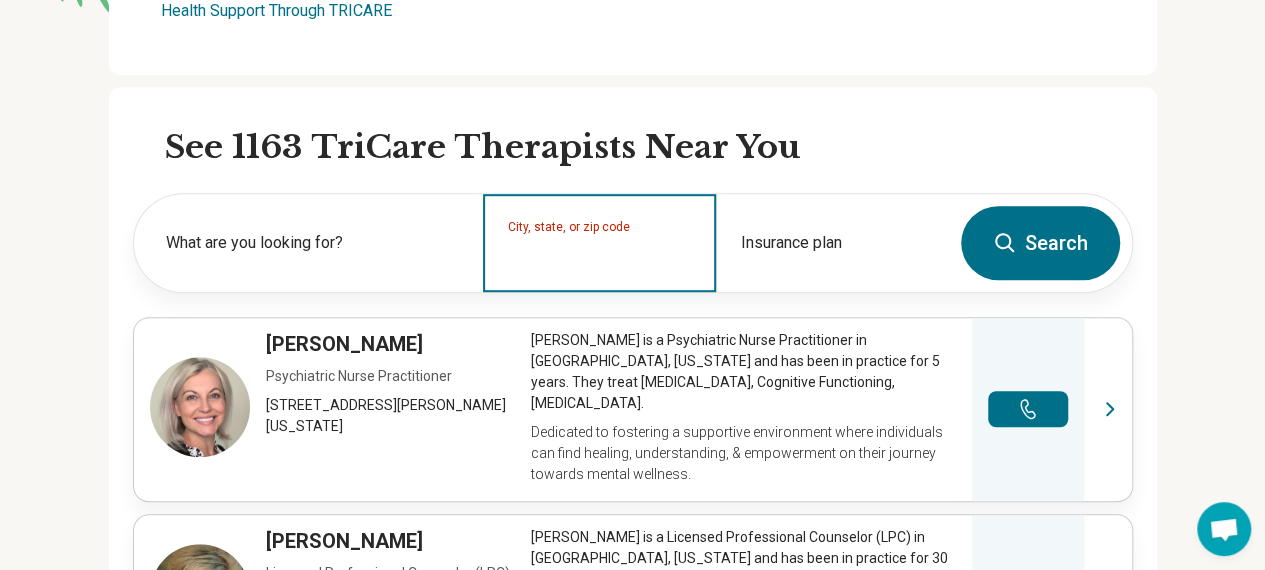click on "City, state, or zip code" at bounding box center [599, 243] 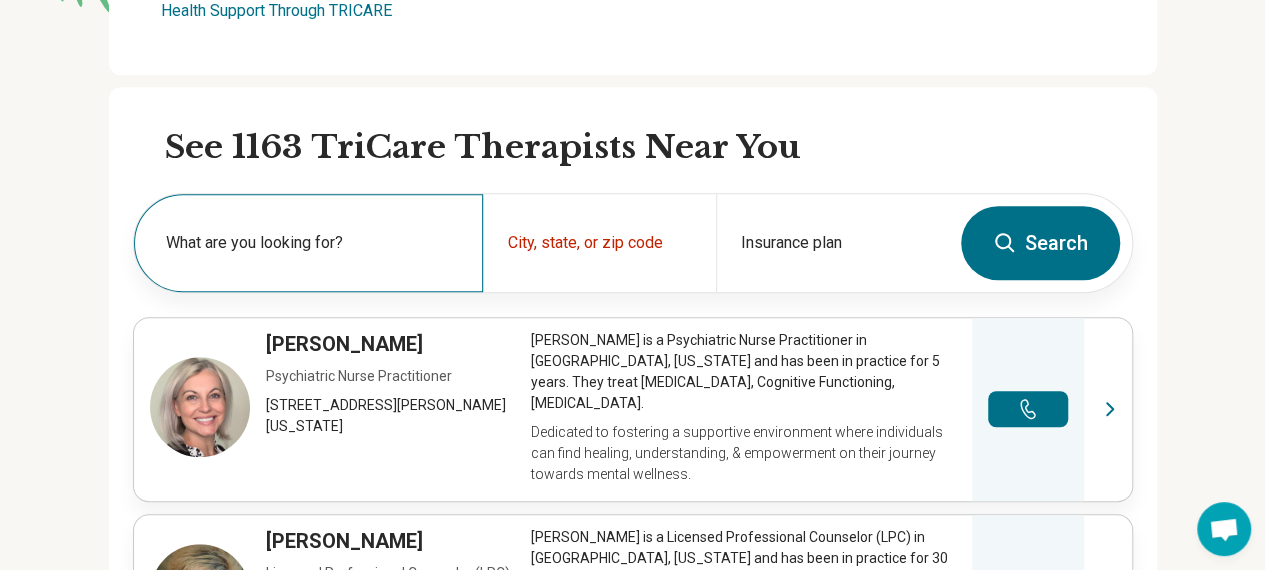 click on "What are you looking for?" at bounding box center [308, 243] 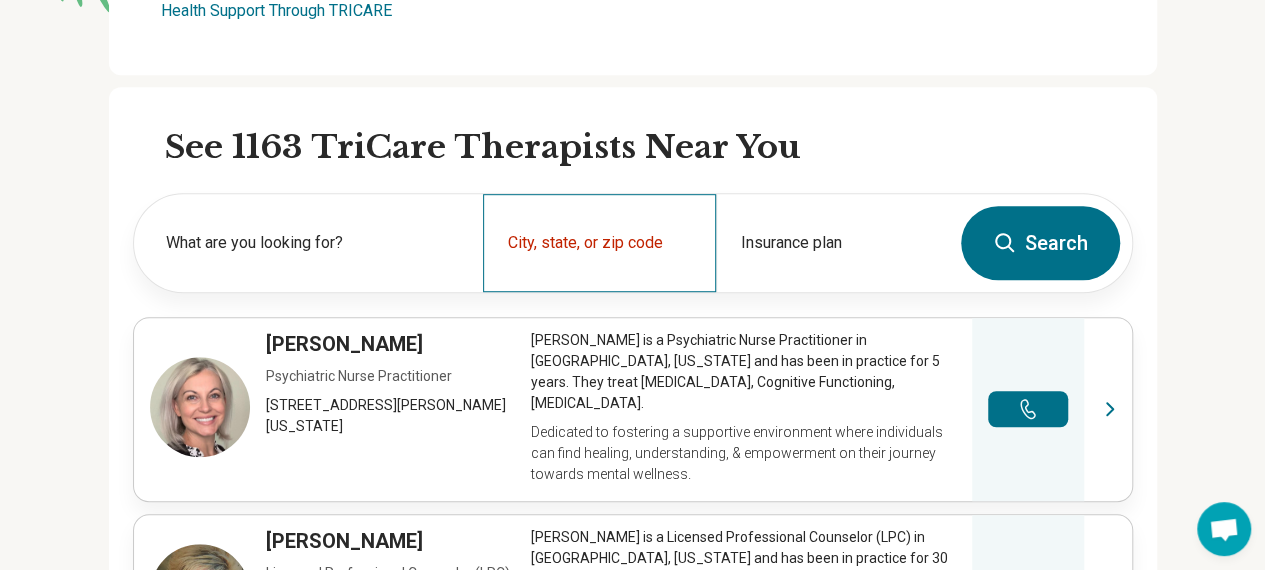 click on "City, state, or zip code" at bounding box center (599, 243) 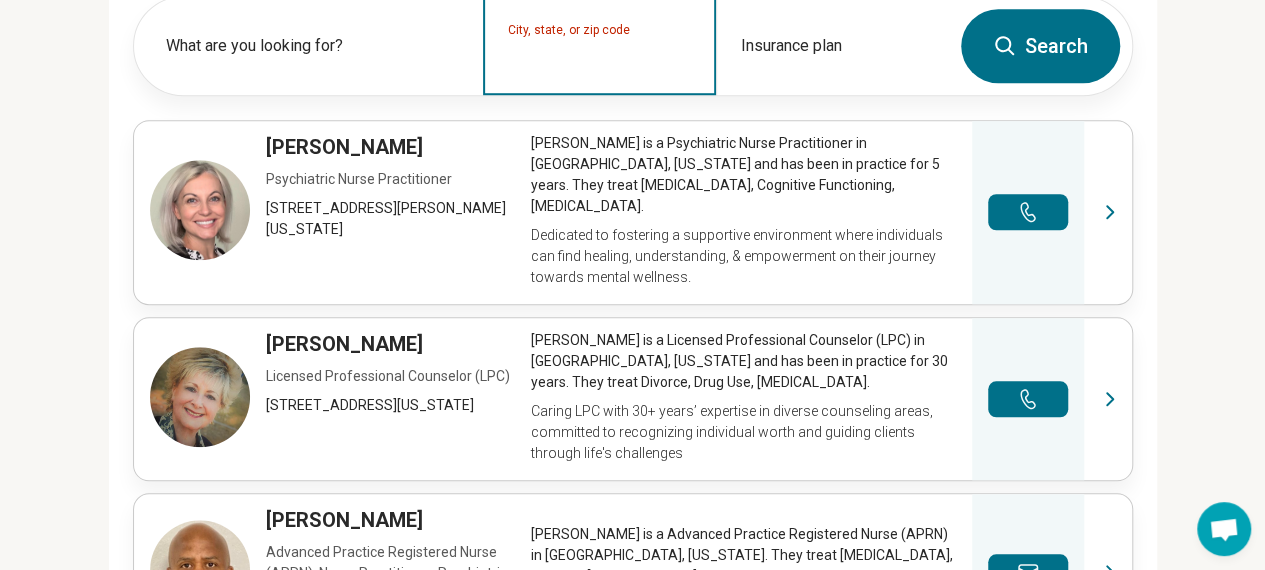 scroll, scrollTop: 696, scrollLeft: 0, axis: vertical 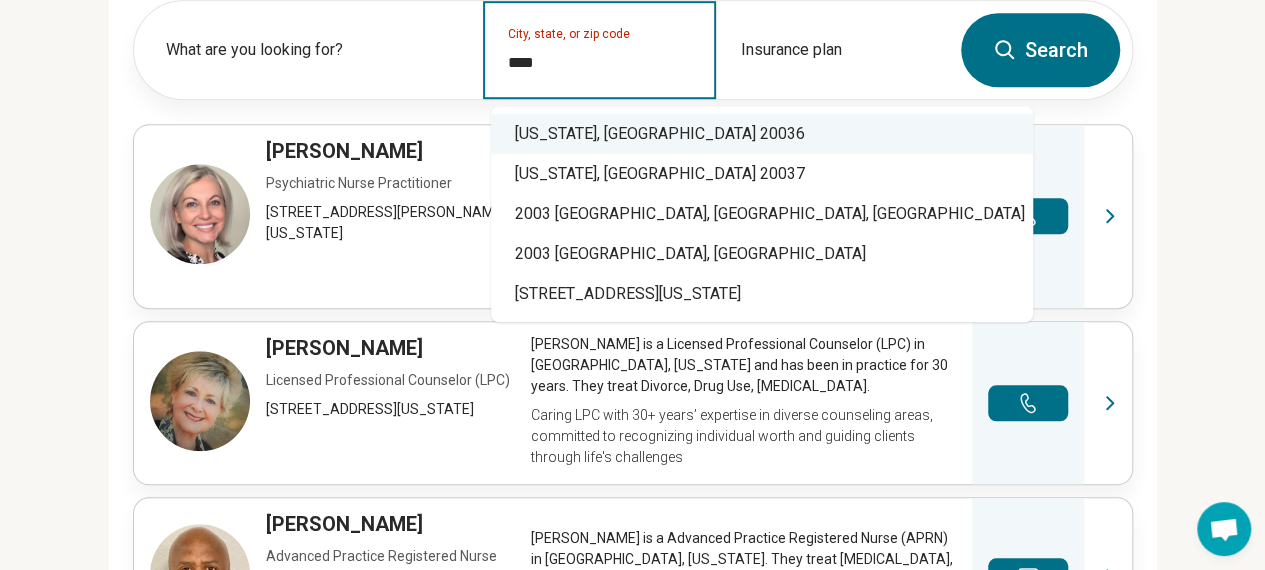 click on "[US_STATE], [GEOGRAPHIC_DATA] 20036" at bounding box center (762, 134) 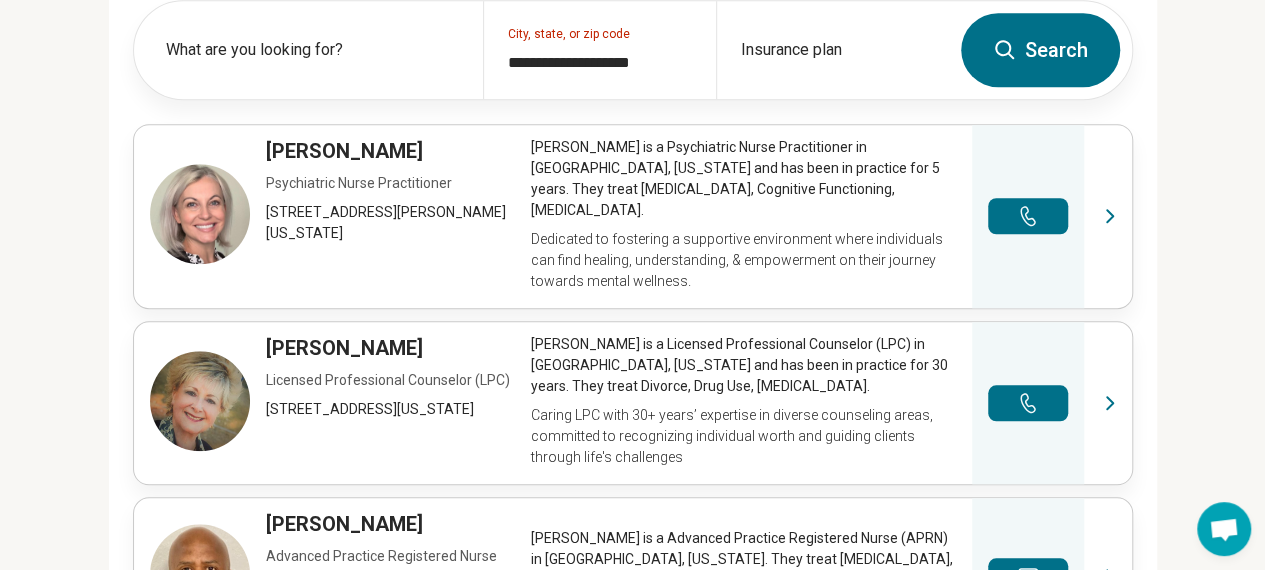 type on "**********" 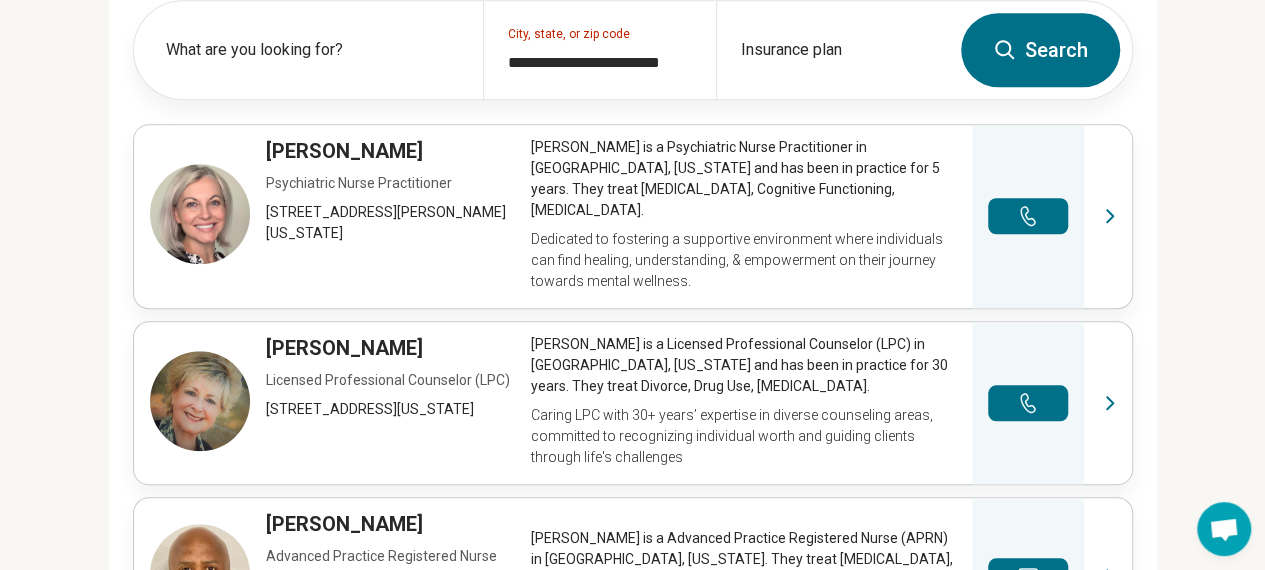 click 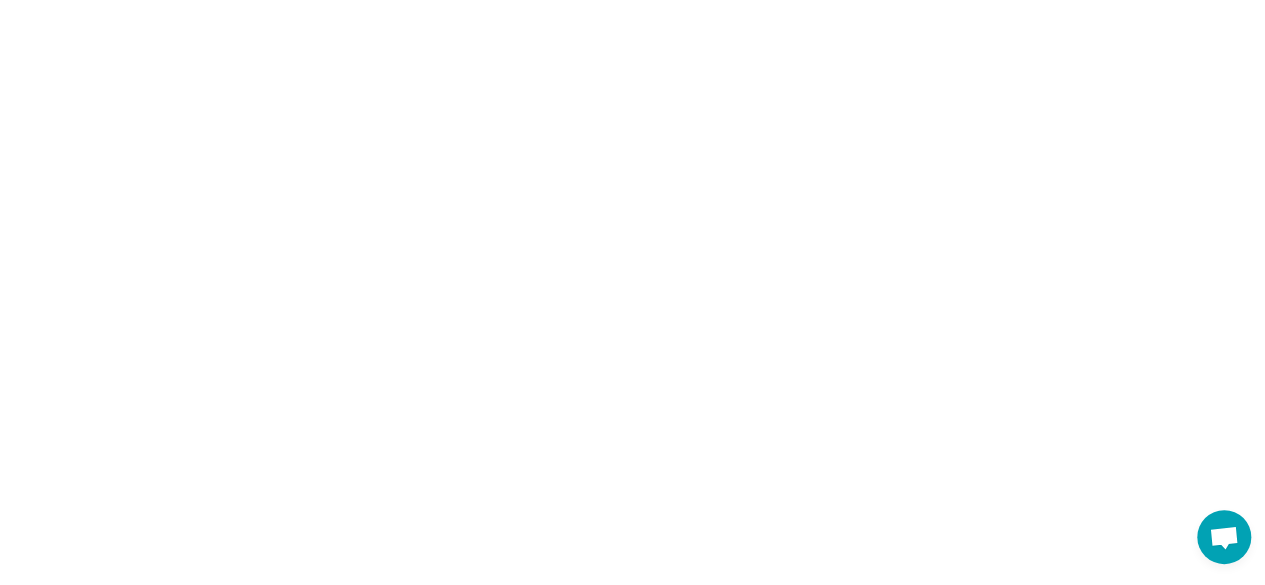 scroll, scrollTop: 0, scrollLeft: 0, axis: both 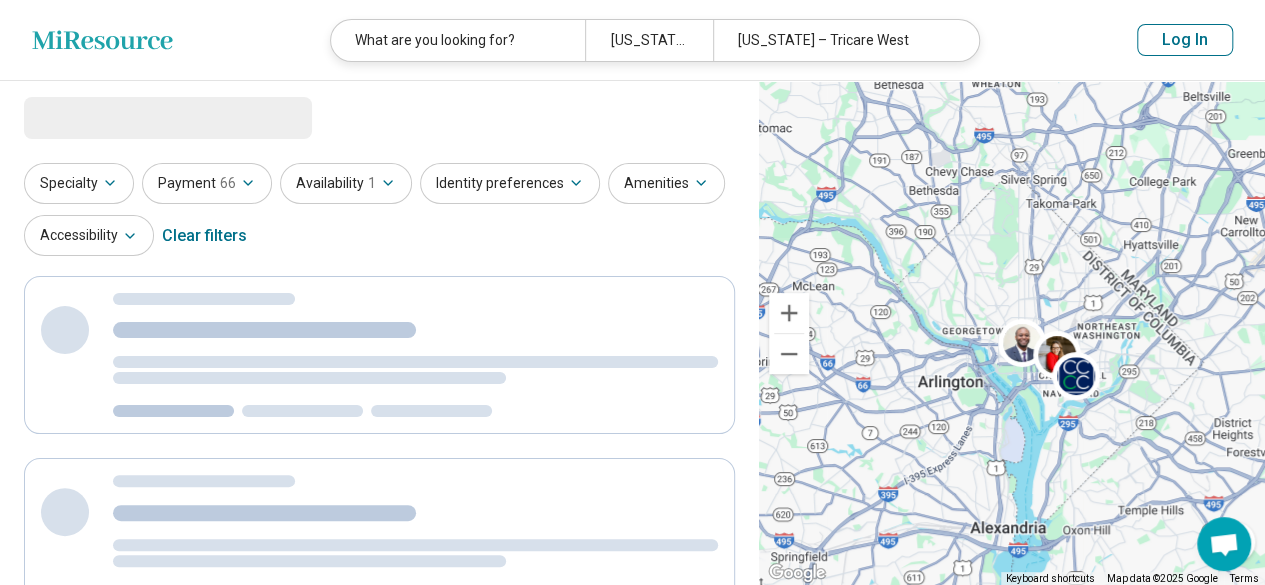 select on "***" 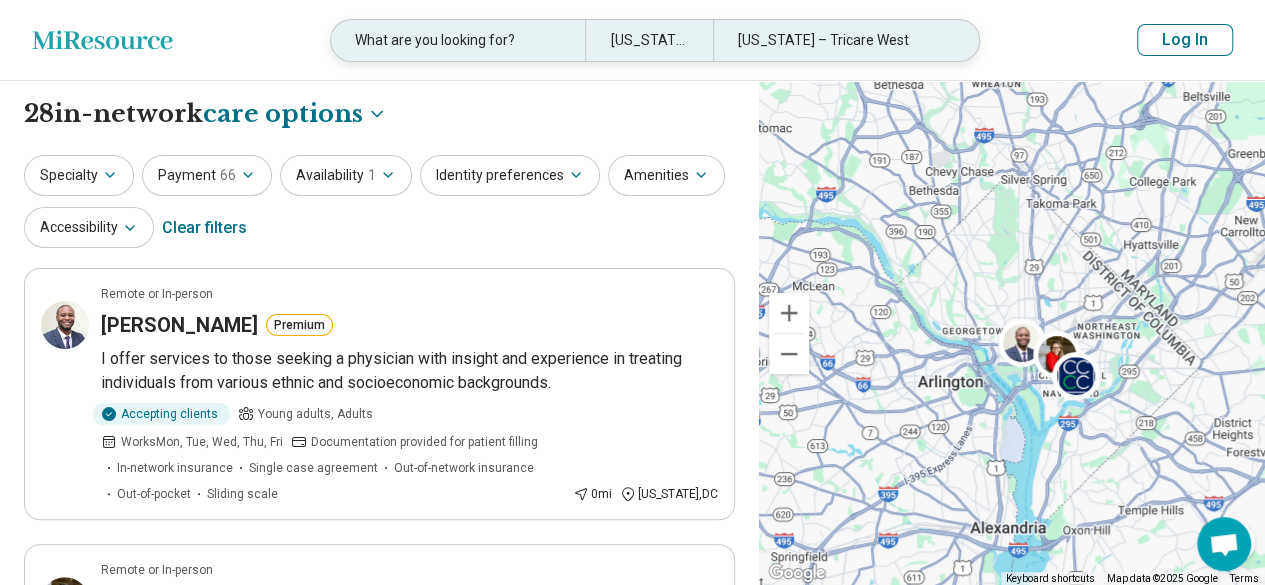 click on "[US_STATE] – Tricare West" at bounding box center (840, 40) 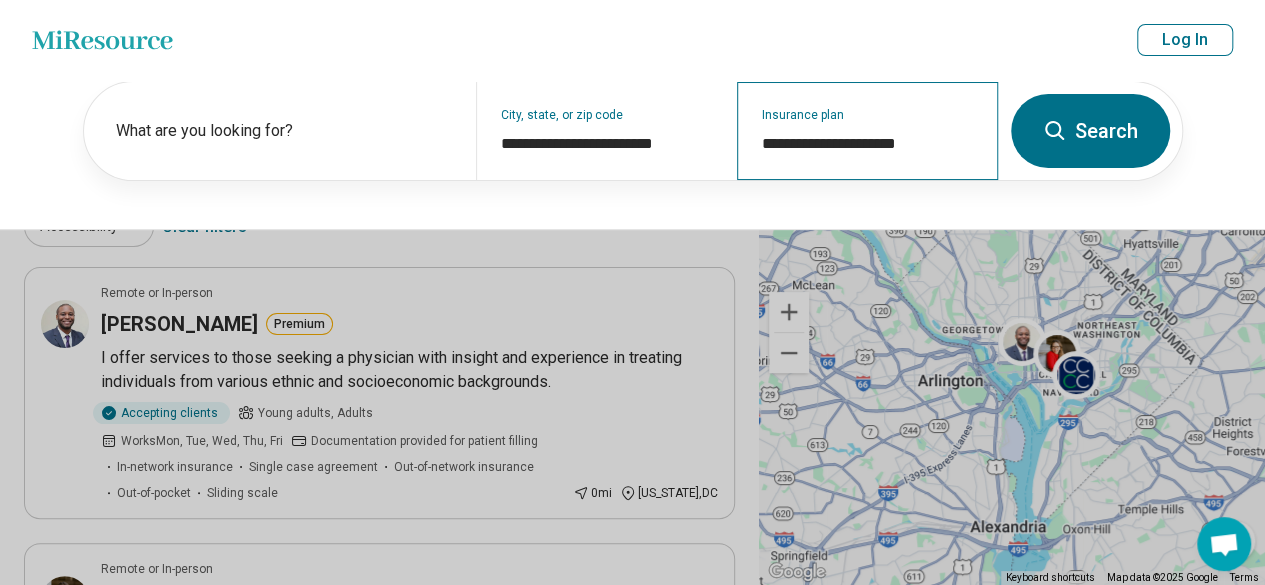 click on "**********" at bounding box center [867, 131] 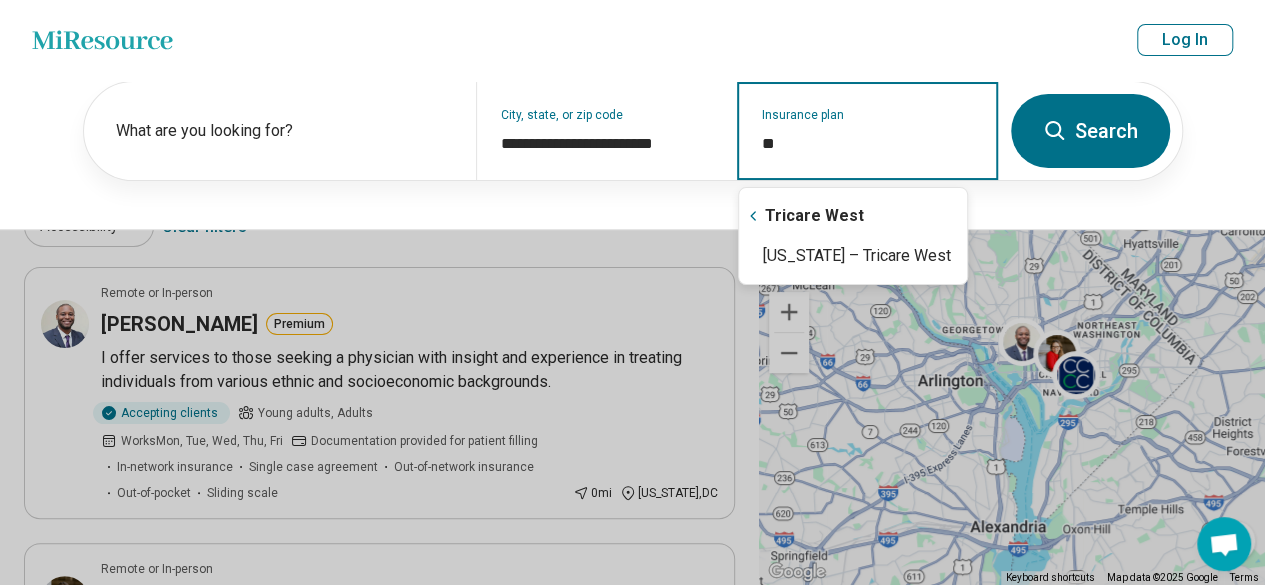 type on "*" 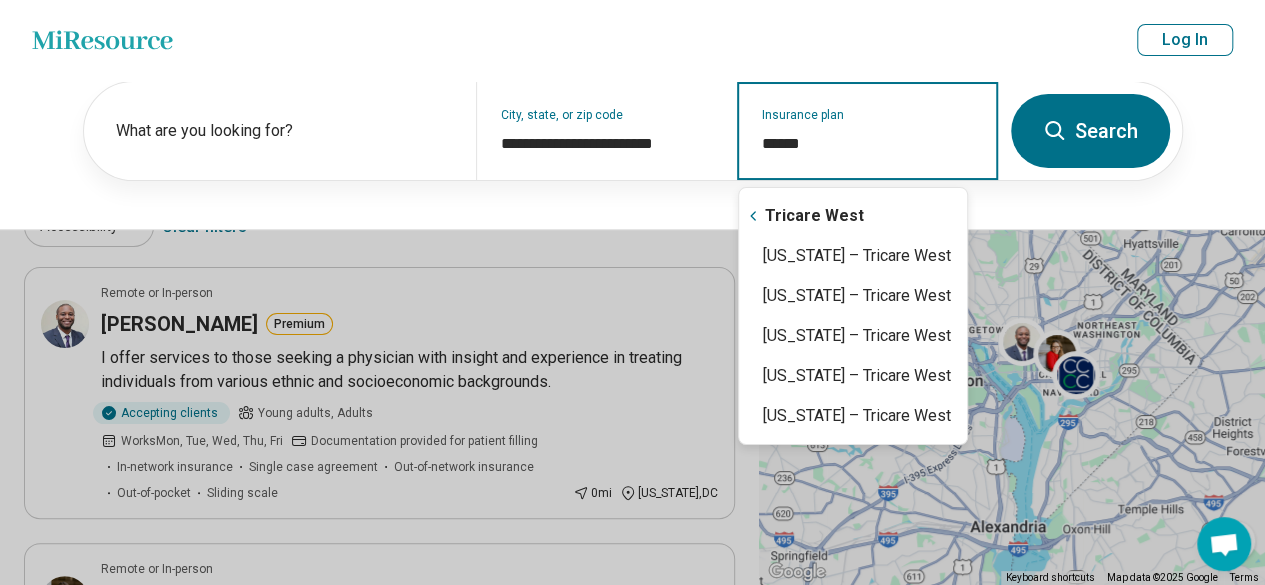type on "*******" 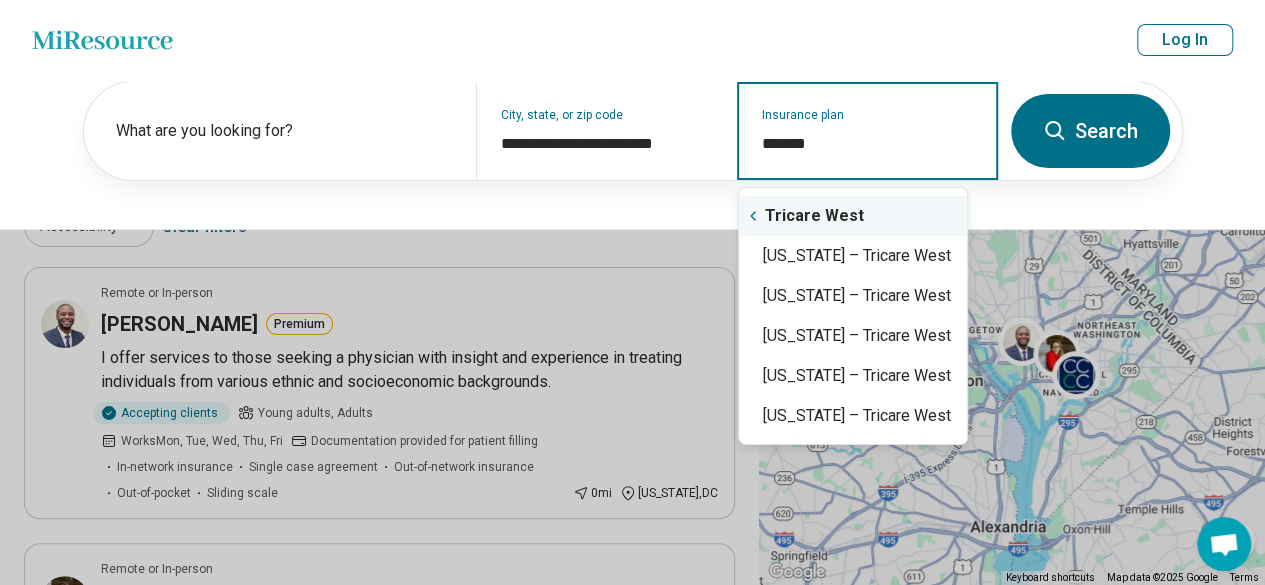 click on "Tricare West" at bounding box center (853, 216) 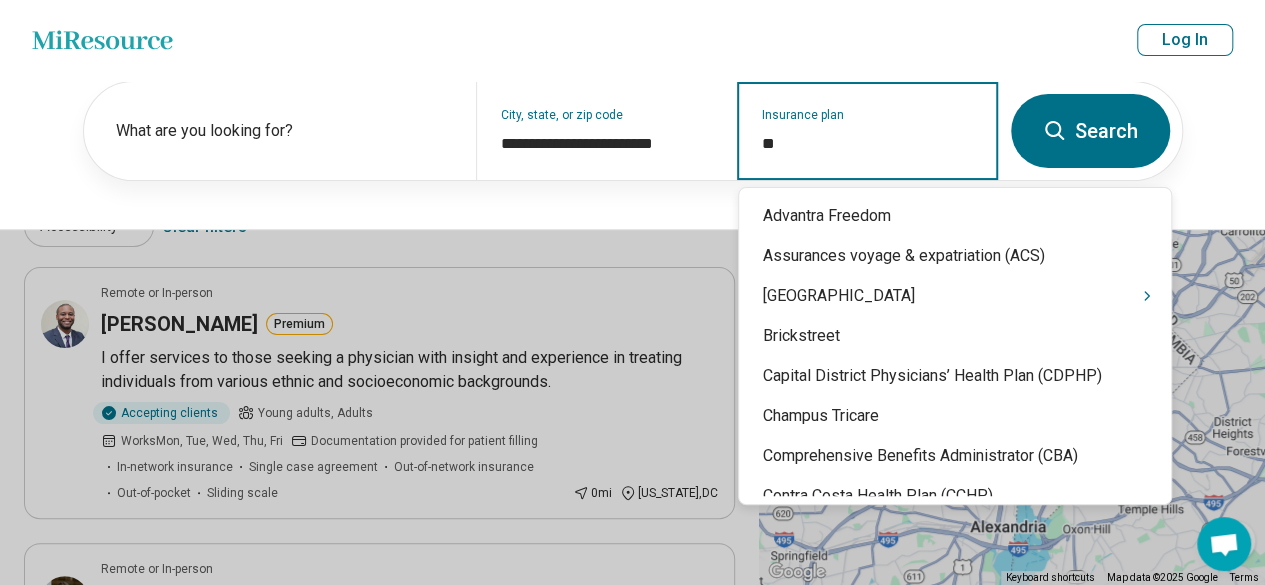type on "***" 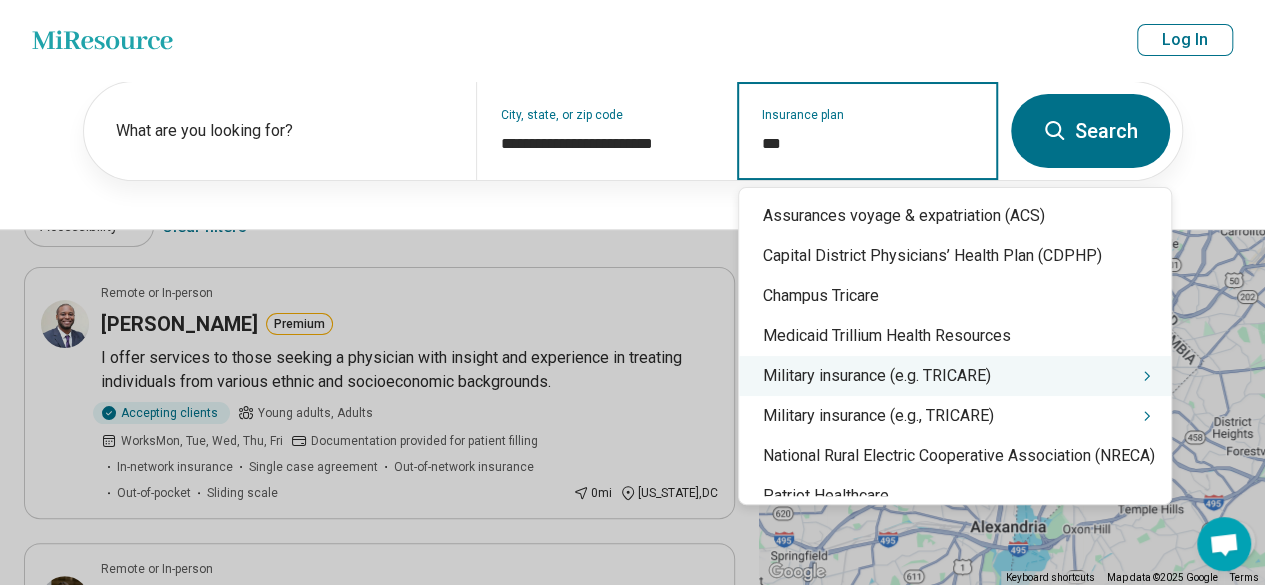 click on "Military insurance (e.g. TRICARE)" at bounding box center (955, 376) 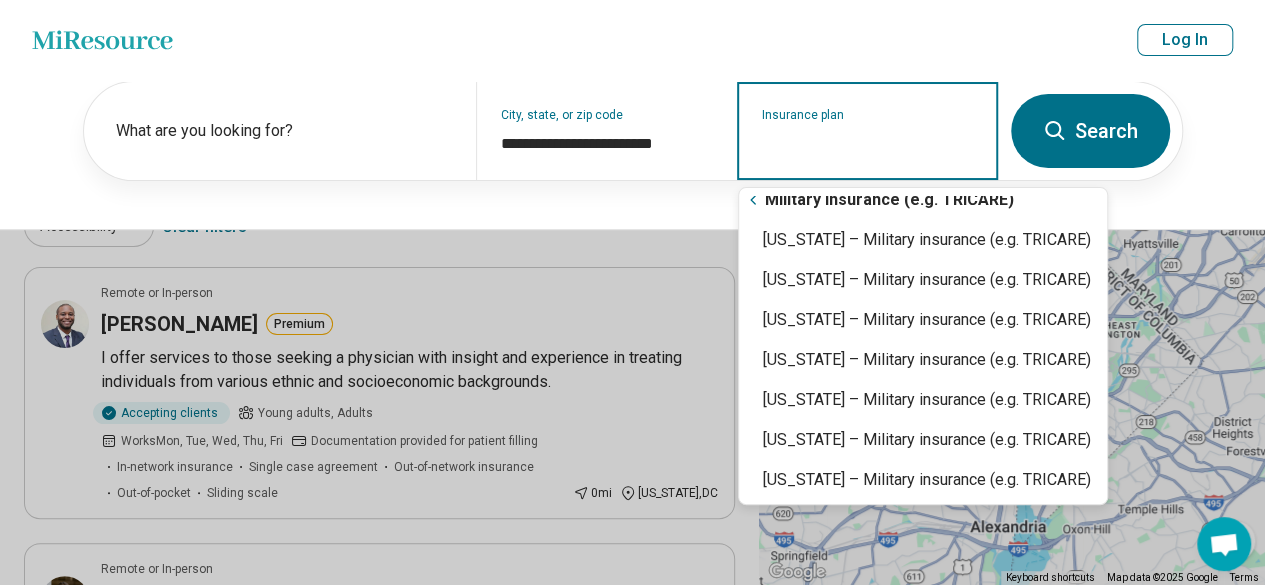 scroll, scrollTop: 0, scrollLeft: 0, axis: both 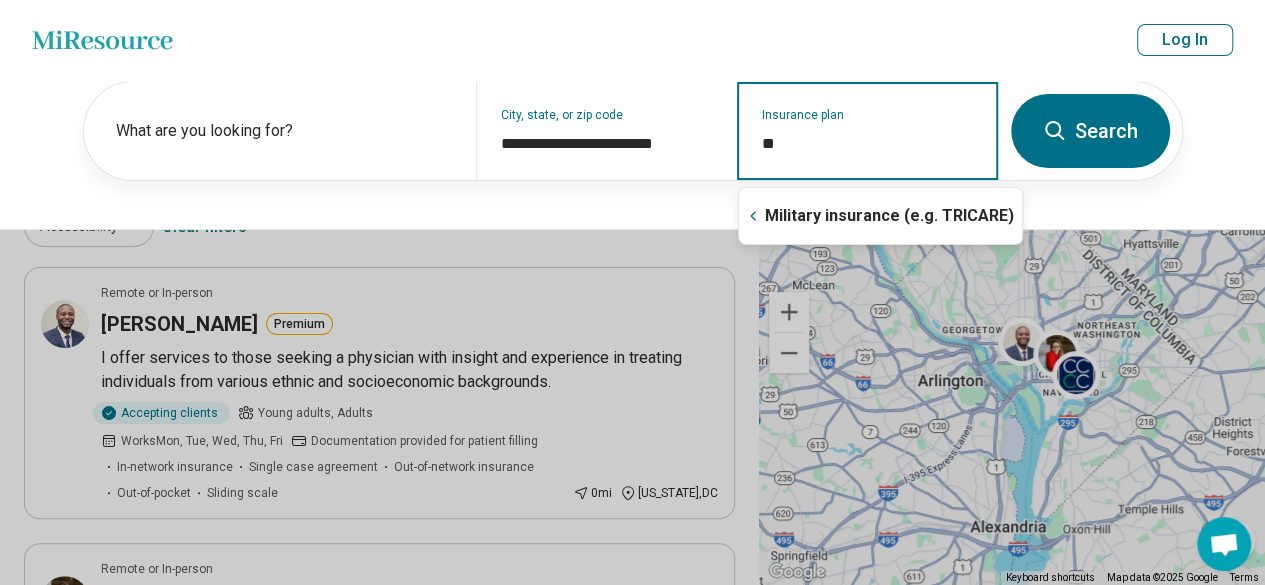 type on "*" 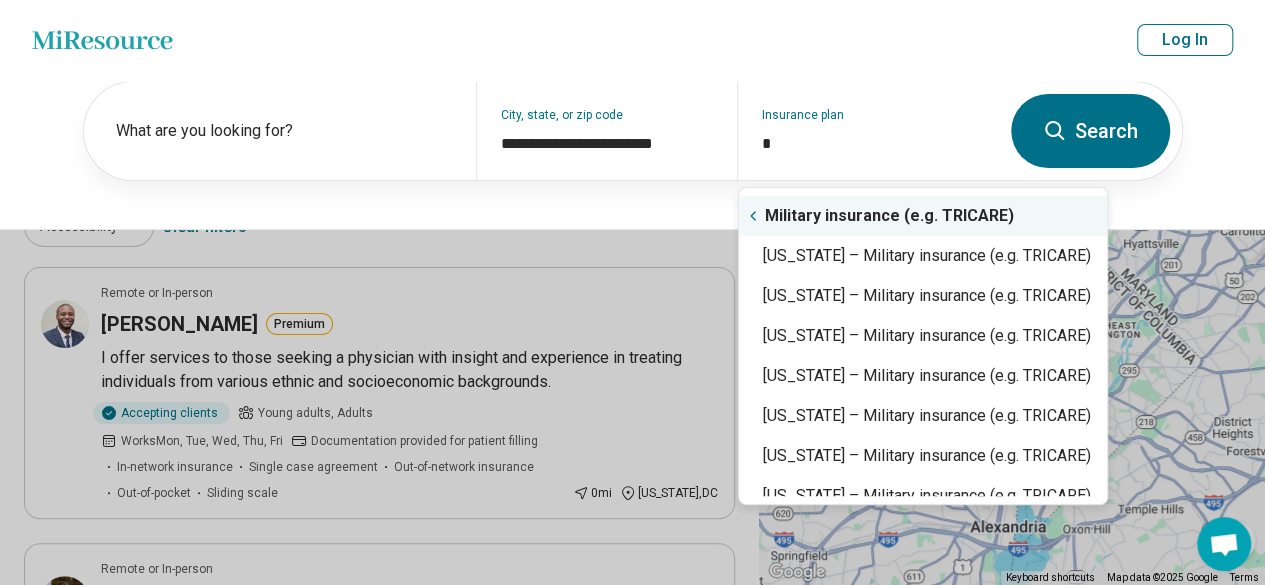 click on "Military insurance (e.g. TRICARE)" at bounding box center [923, 216] 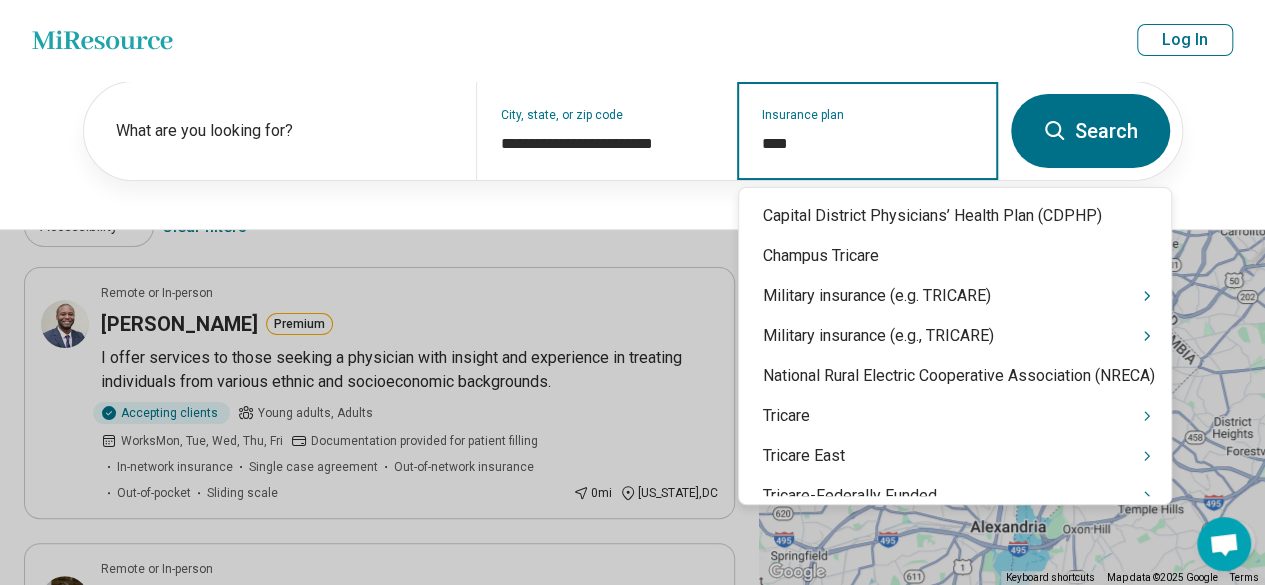 type on "*****" 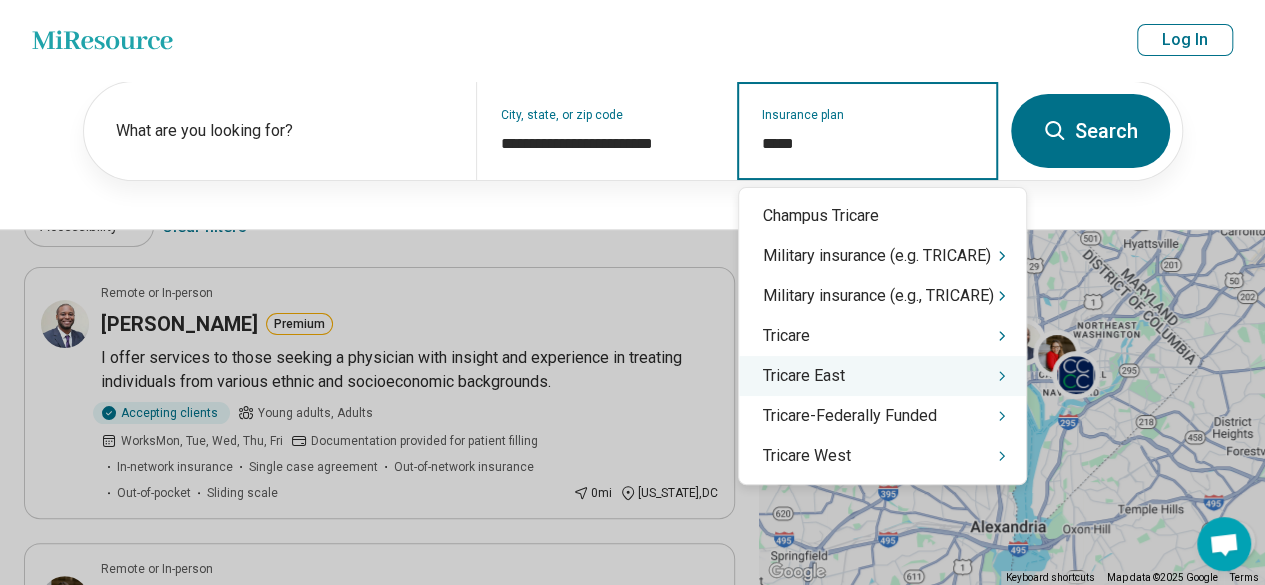 click on "Tricare East" at bounding box center (882, 376) 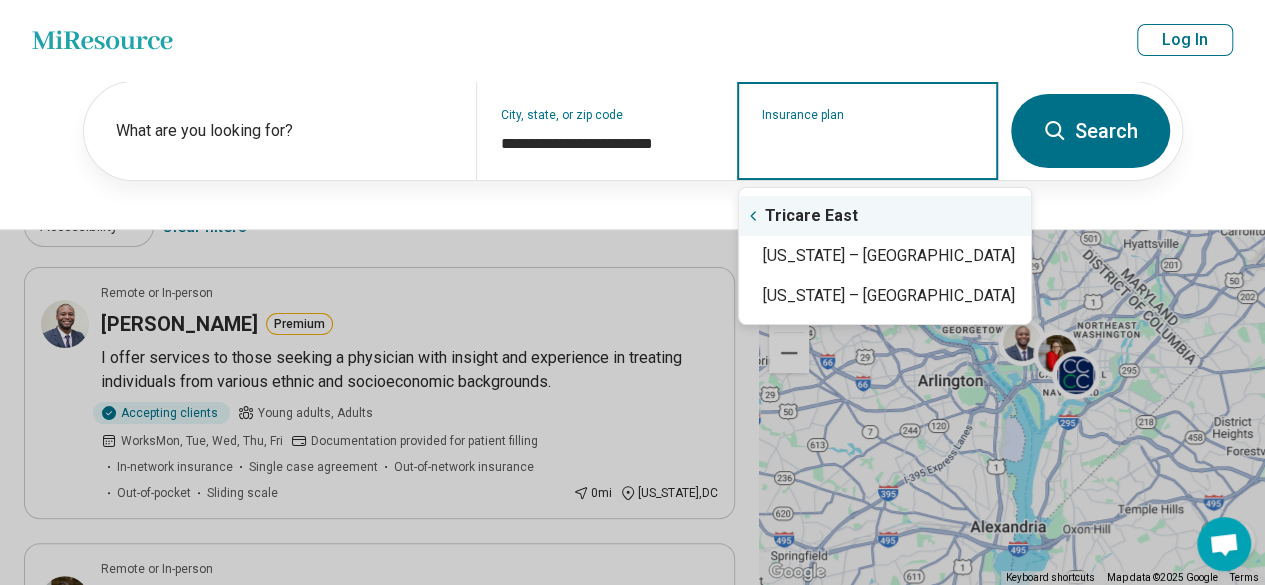 click on "Tricare East" at bounding box center [885, 216] 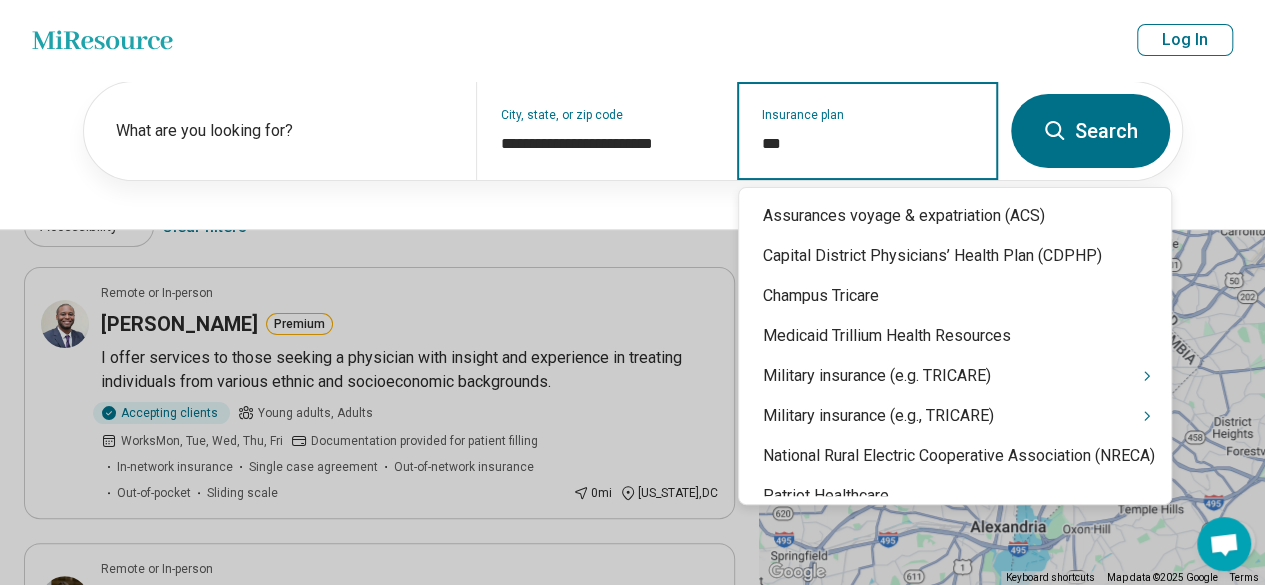type on "****" 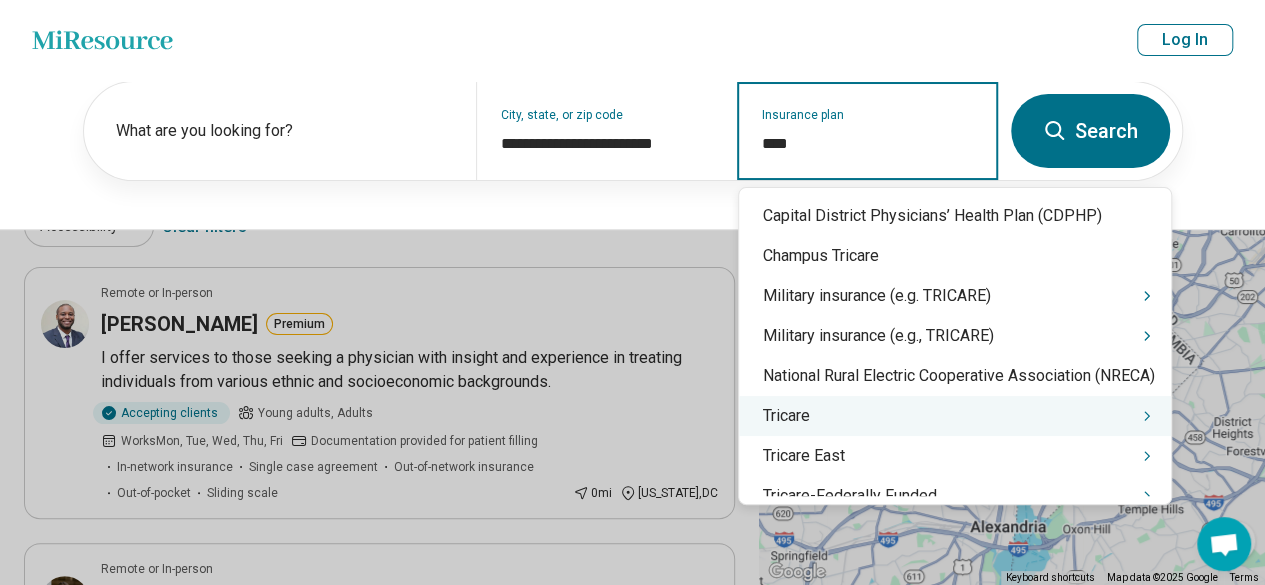 click on "Tricare" at bounding box center [955, 416] 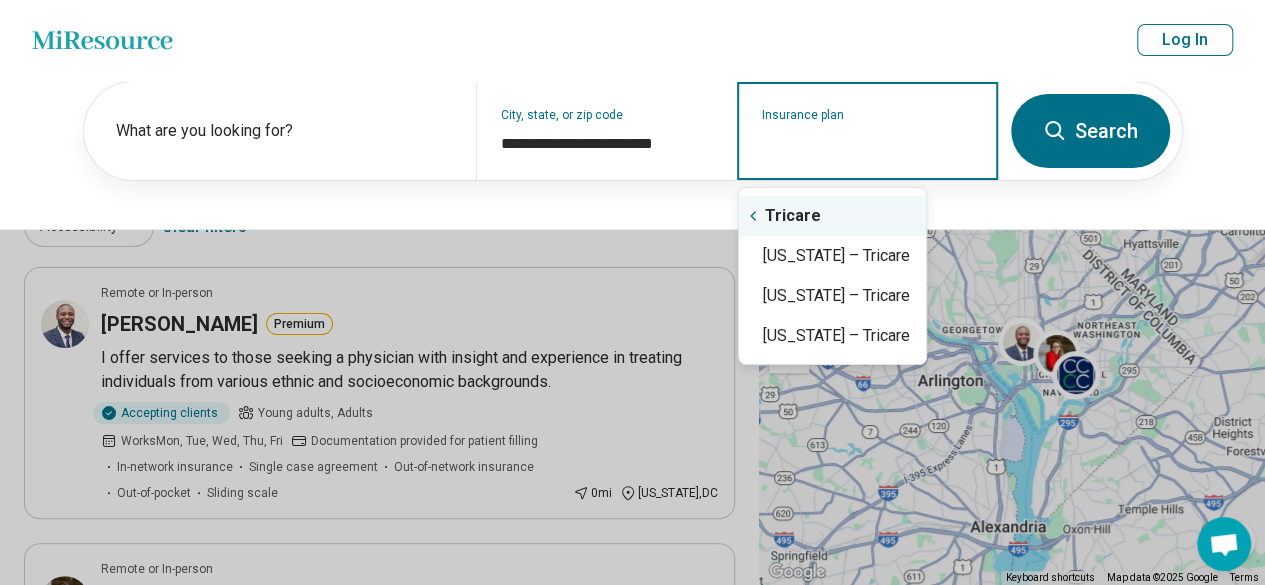 click on "Tricare" at bounding box center [832, 216] 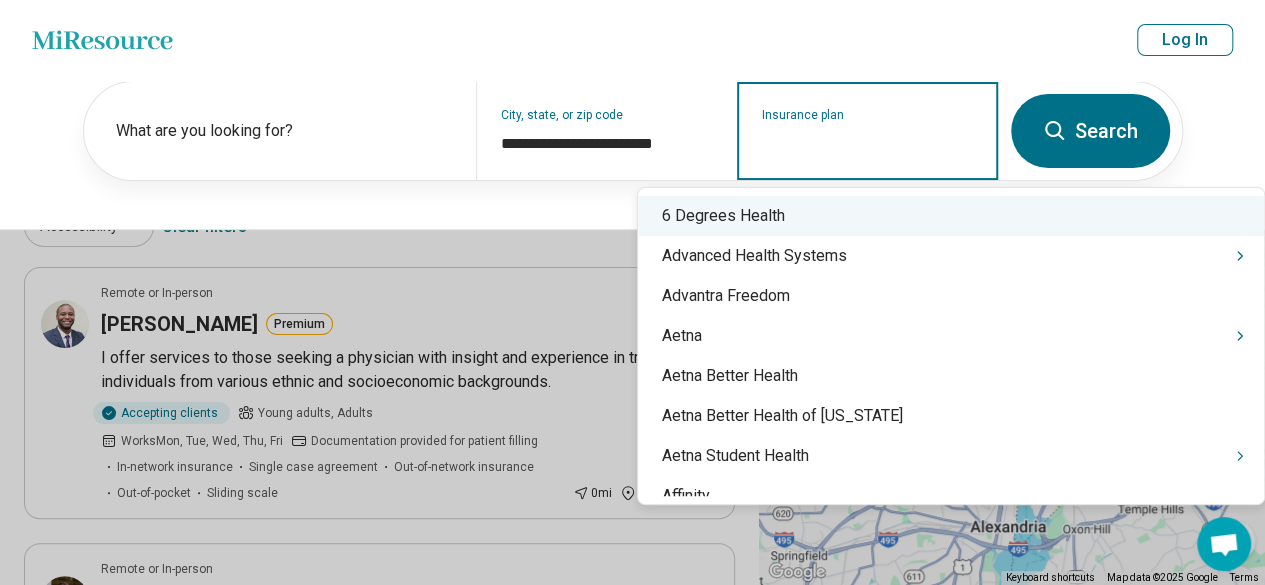 click on "6 Degrees Health" at bounding box center [951, 216] 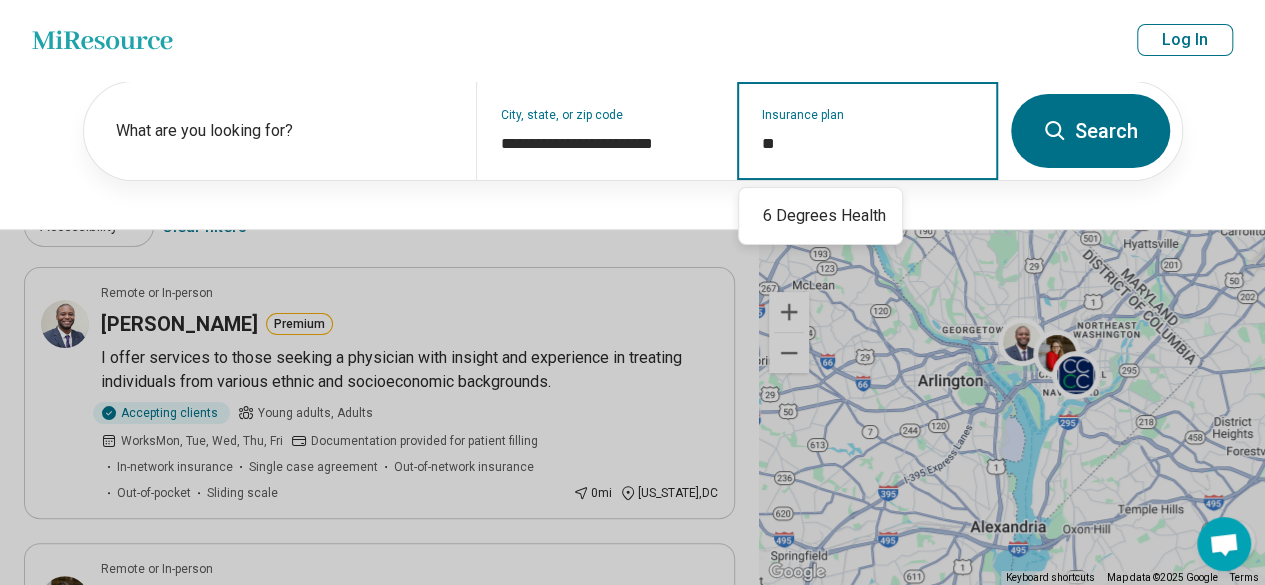 type on "*" 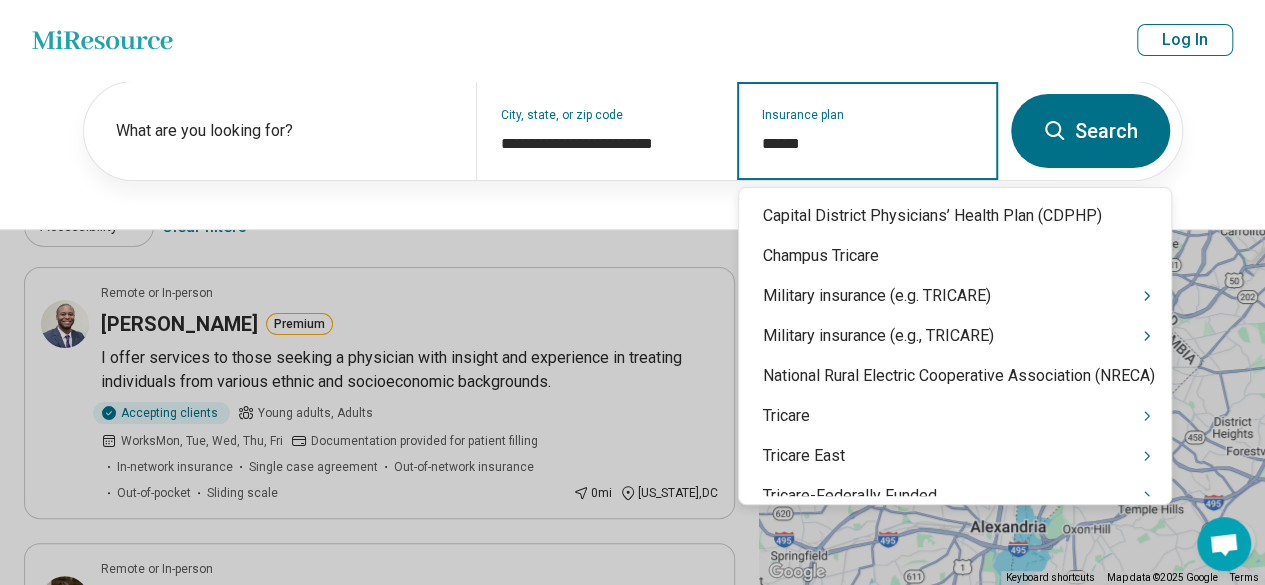 type on "*******" 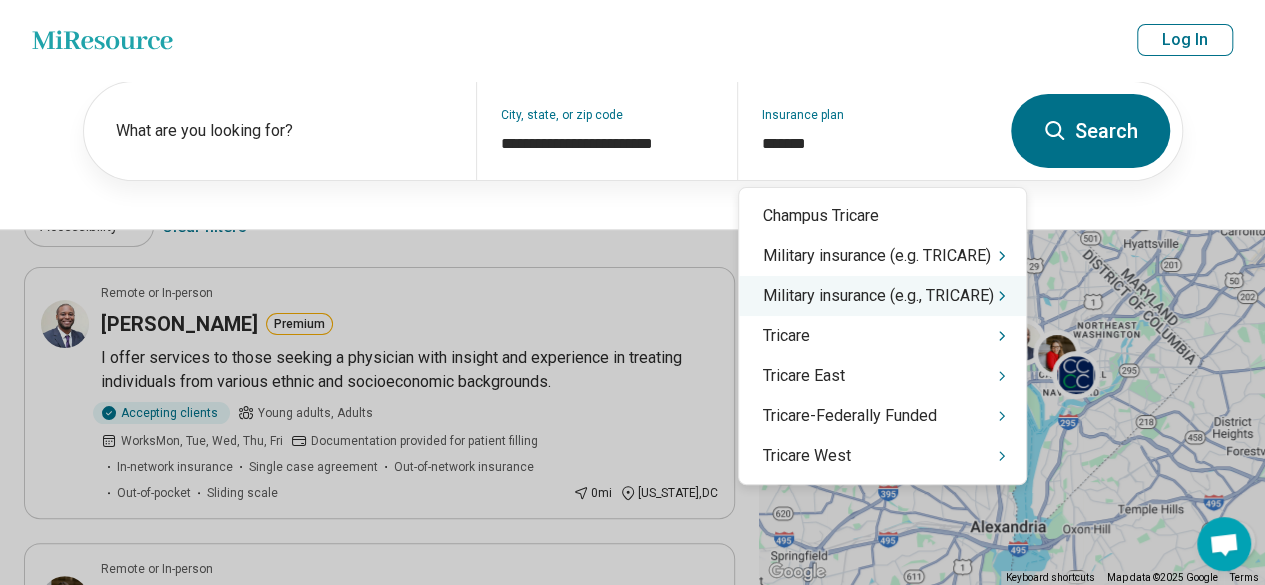 click on "Military insurance (e.g., TRICARE)" at bounding box center (882, 296) 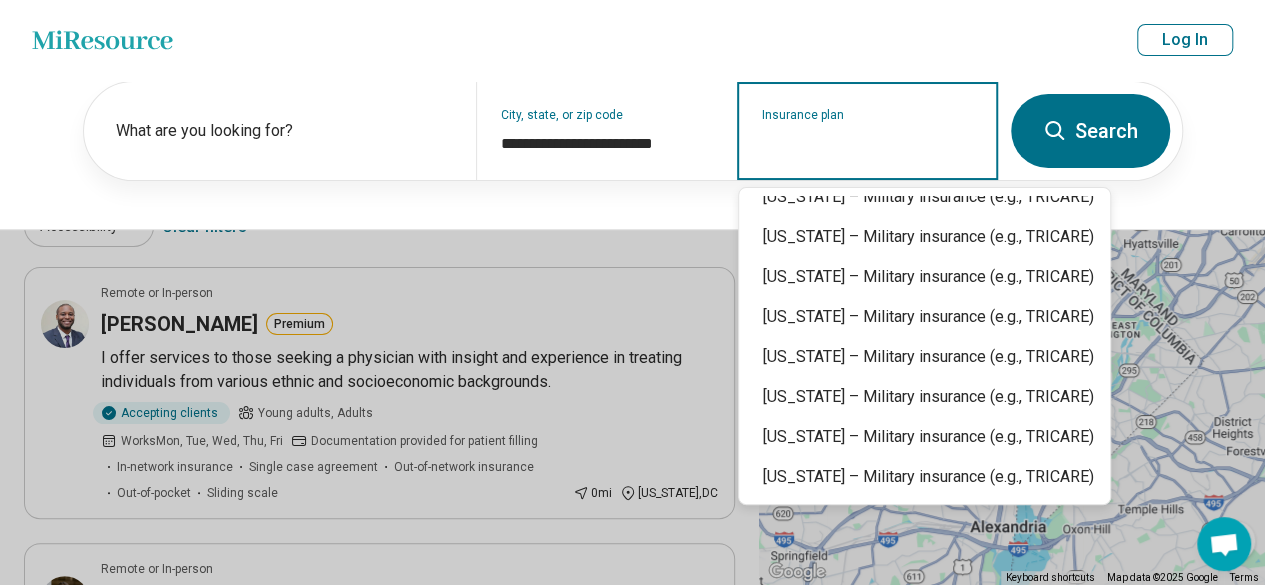 scroll, scrollTop: 620, scrollLeft: 0, axis: vertical 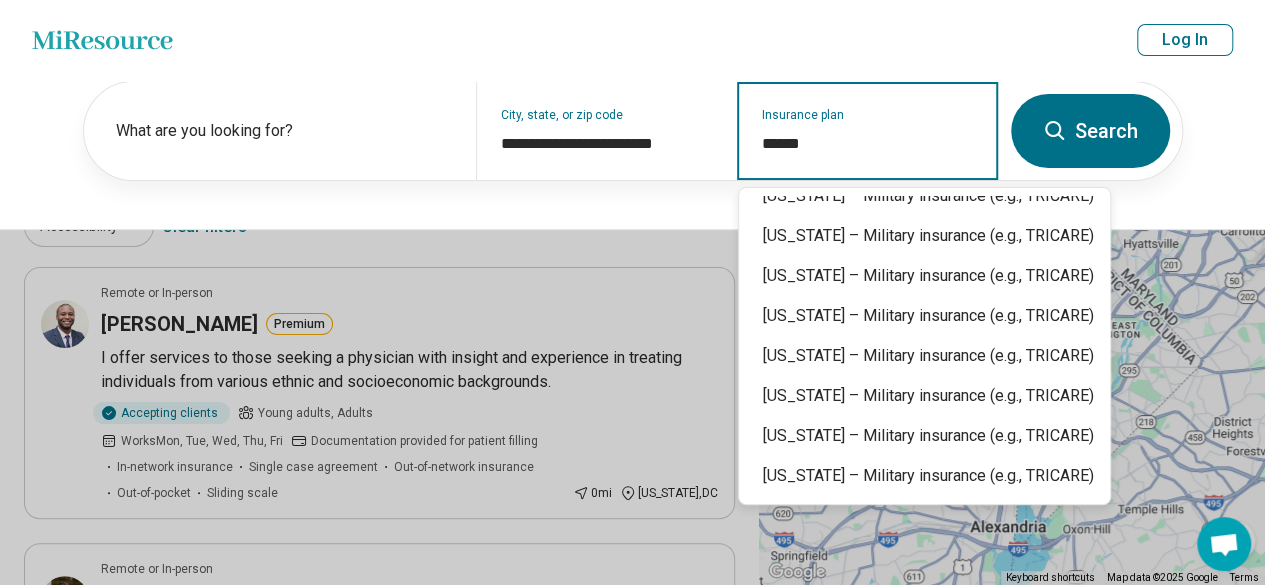 type on "*******" 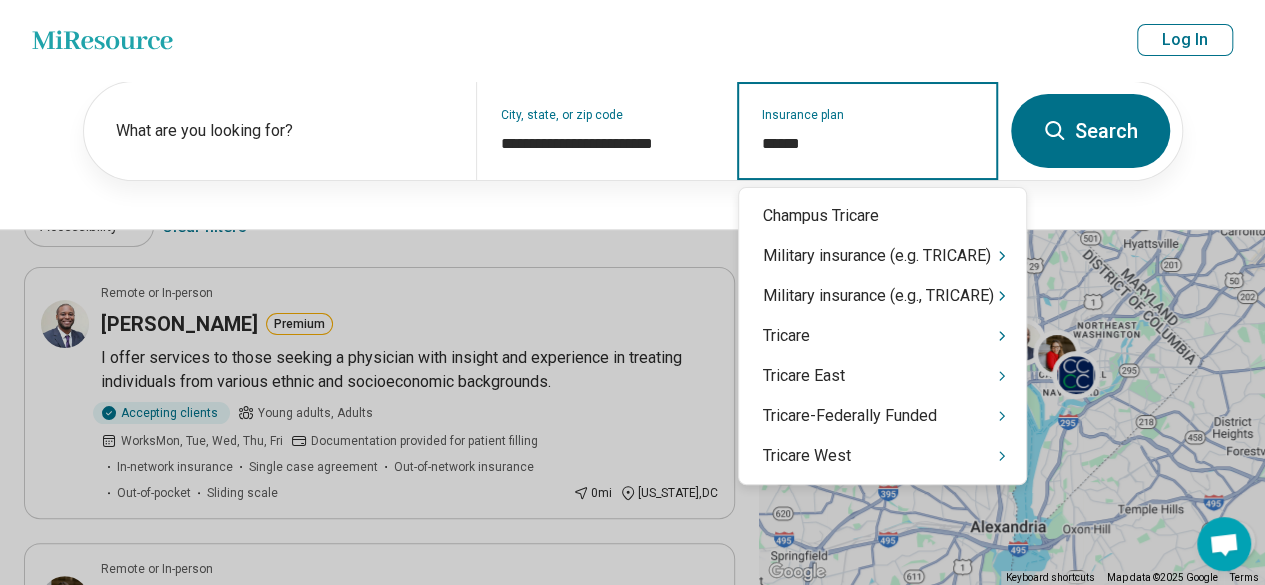 type on "*******" 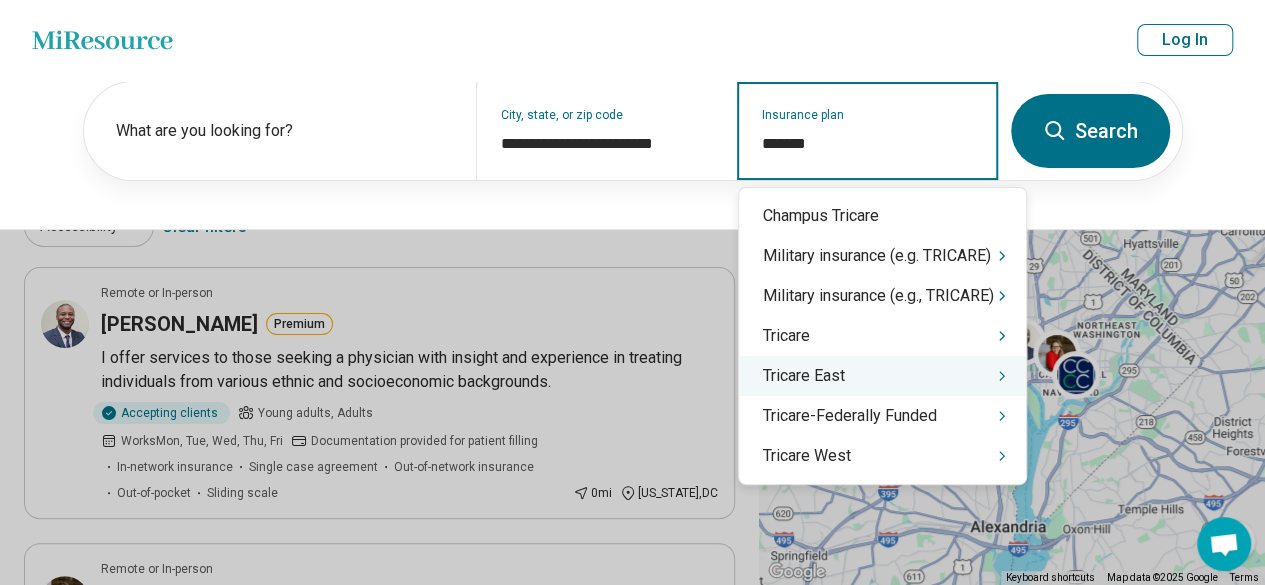 click on "Tricare East" at bounding box center (882, 376) 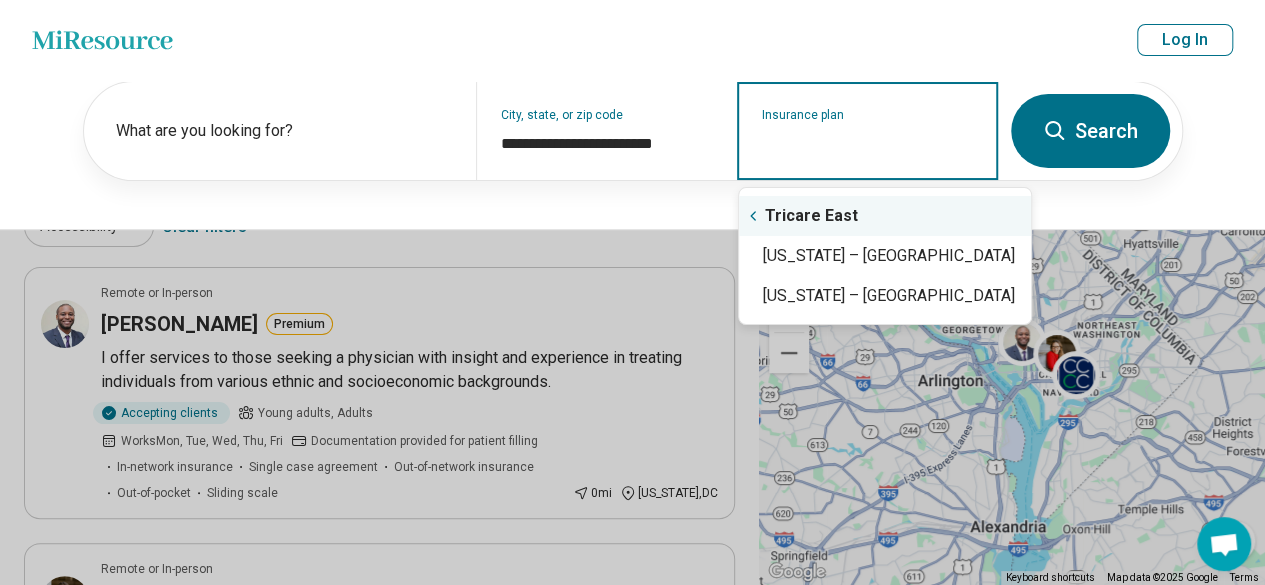 click on "Tricare East" at bounding box center (885, 216) 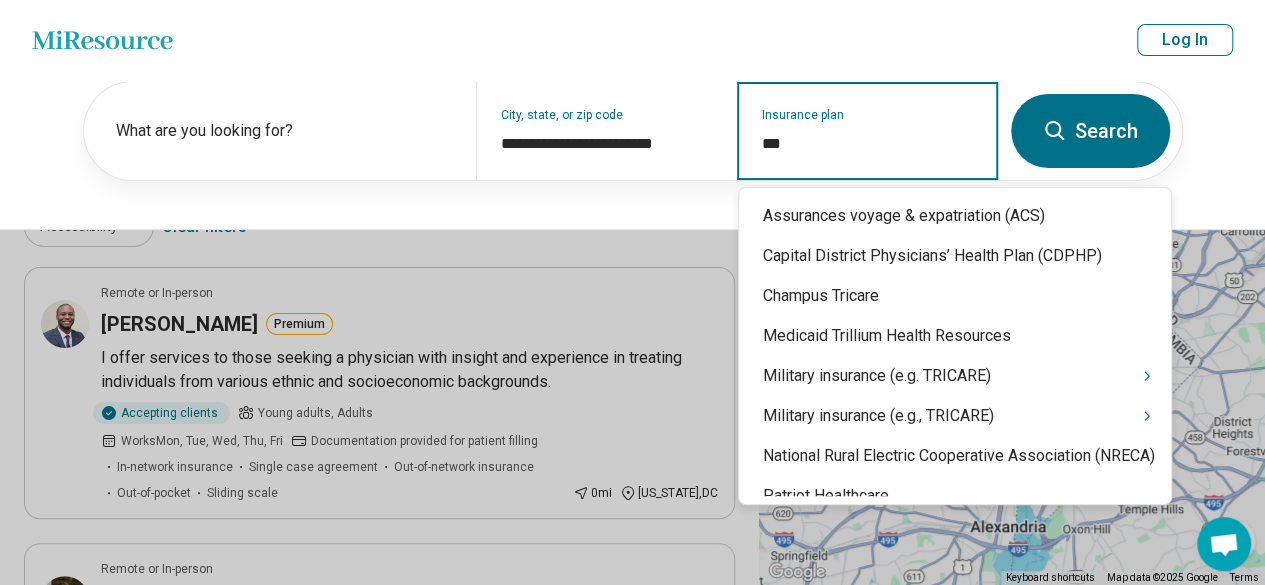 type on "****" 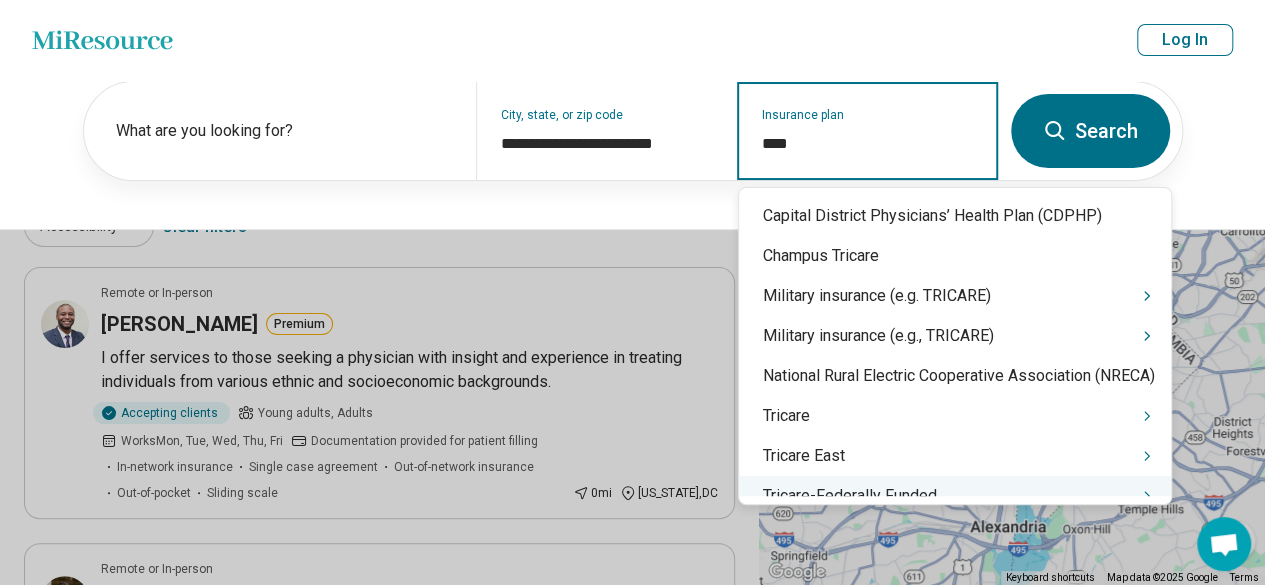 click on "Tricare-Federally Funded" at bounding box center [955, 496] 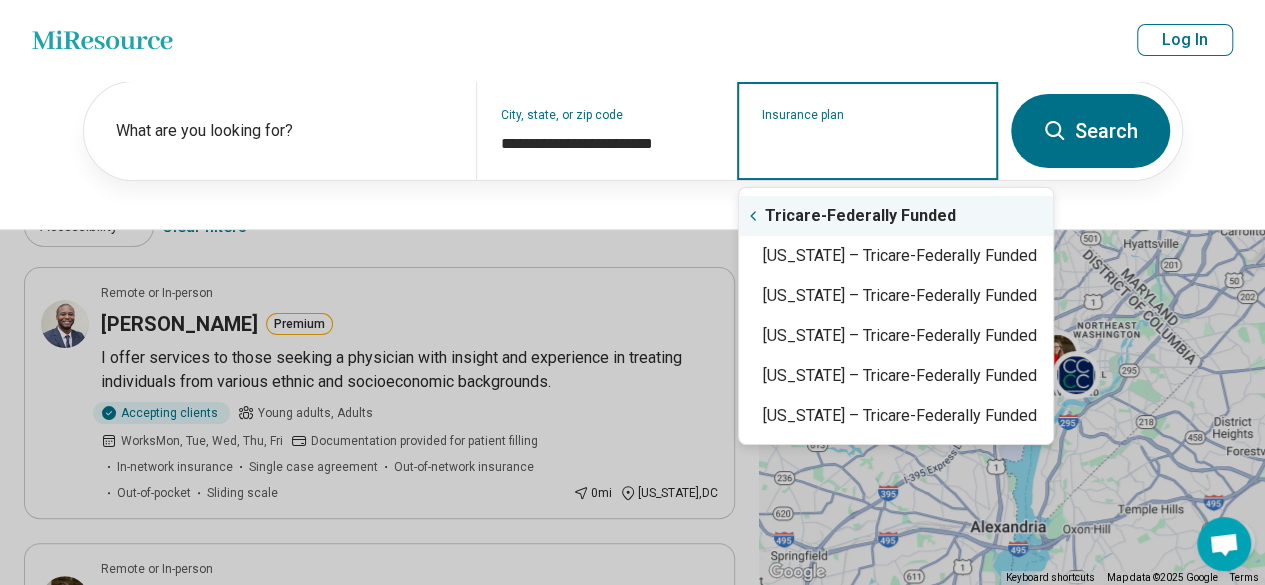 click on "Tricare-Federally Funded" at bounding box center [896, 216] 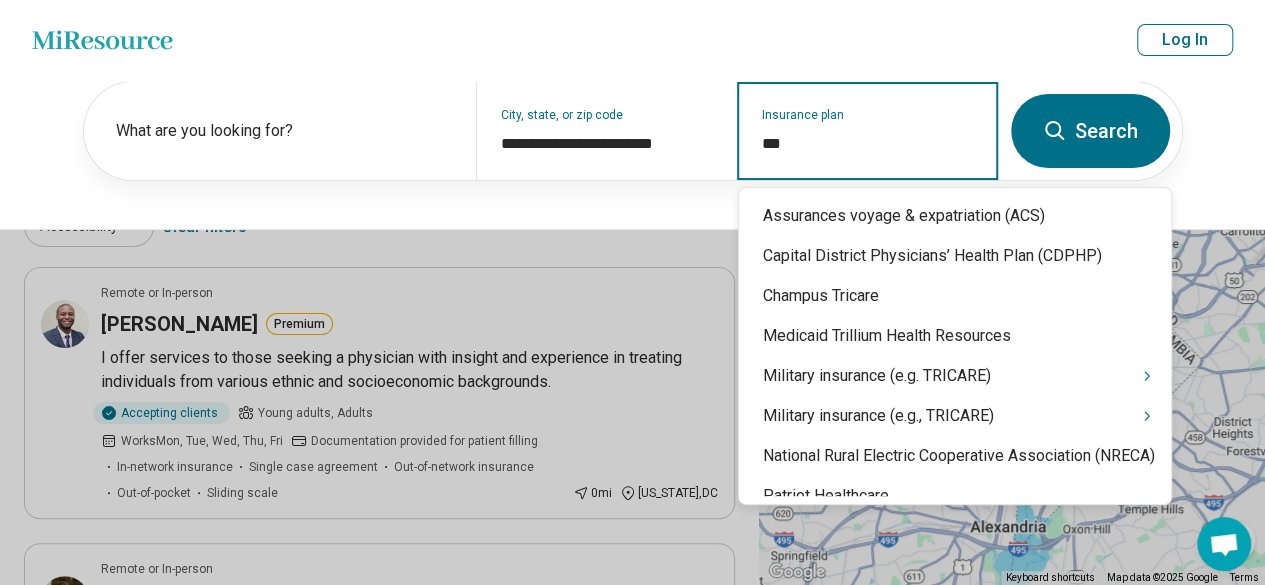 type on "****" 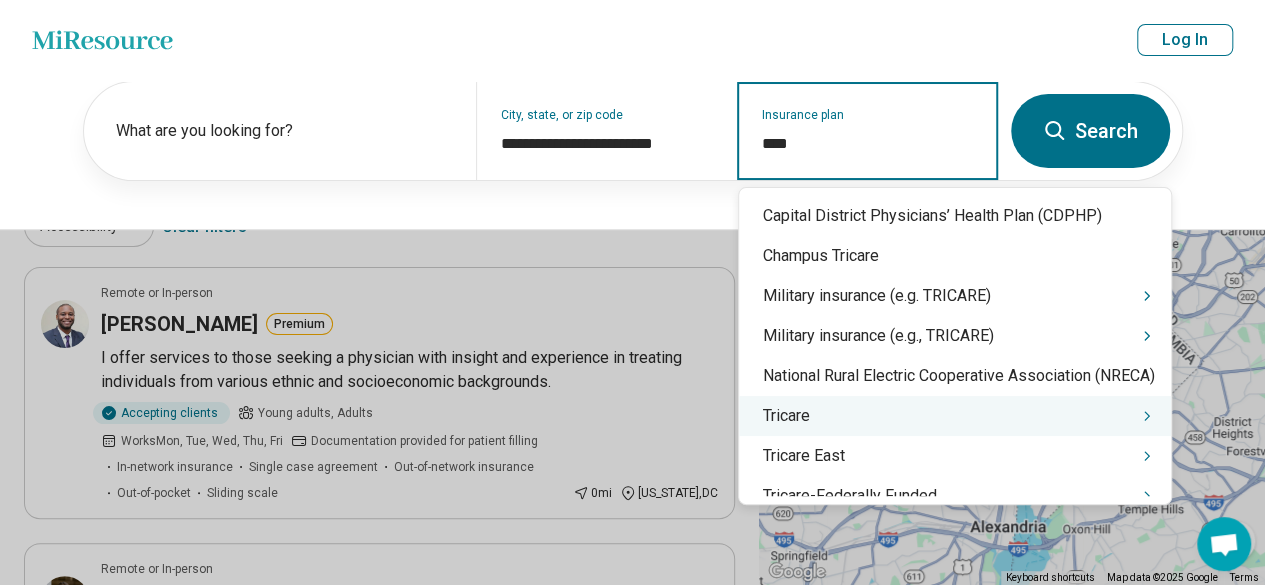 click on "Tricare" at bounding box center (955, 416) 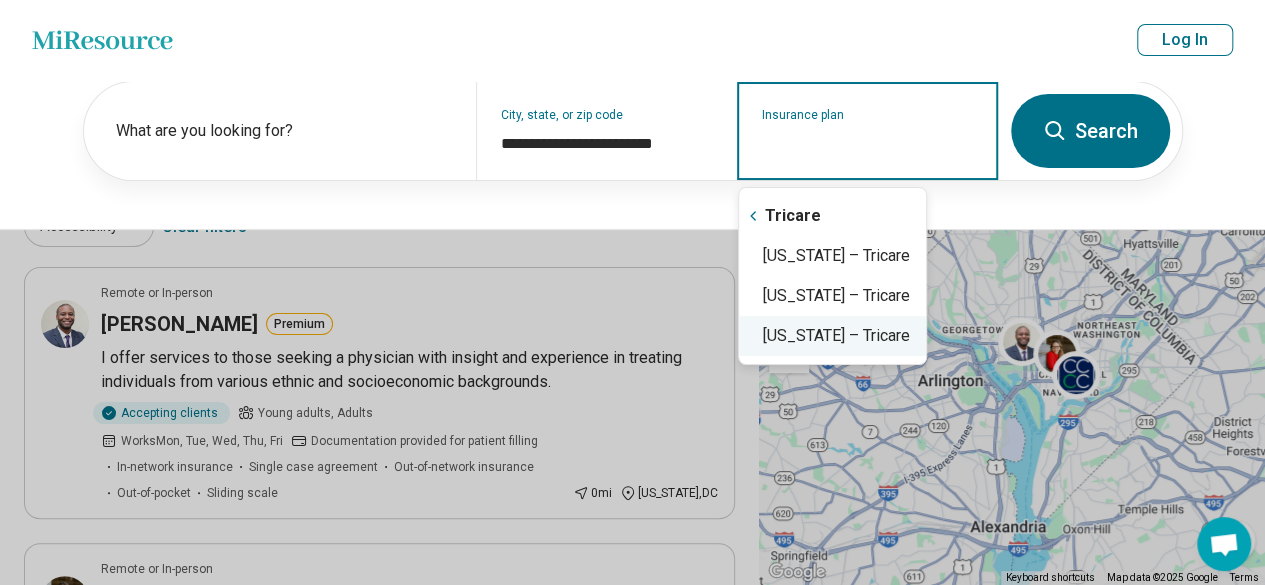 click on "[US_STATE] – Tricare" at bounding box center (832, 336) 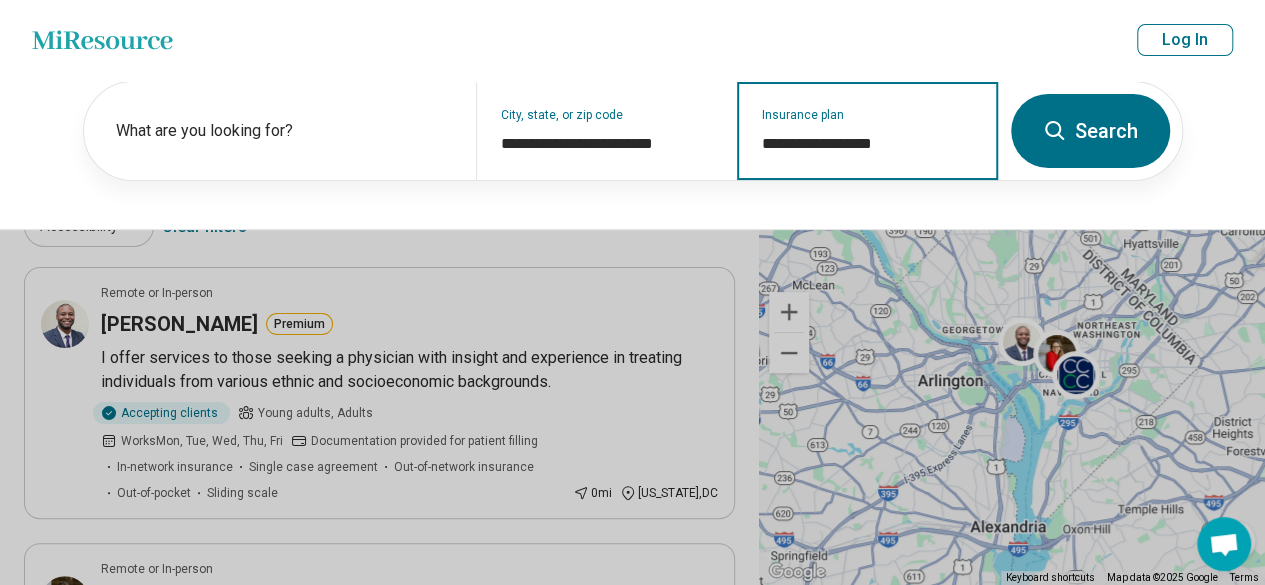 type on "**********" 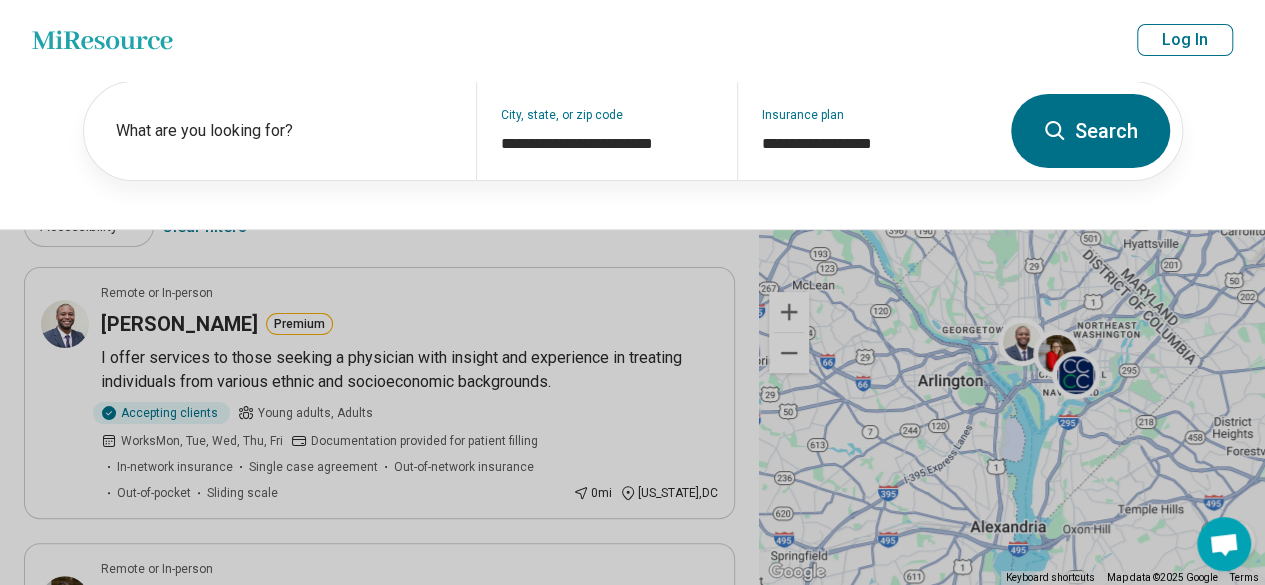 click on "Search" at bounding box center (1090, 131) 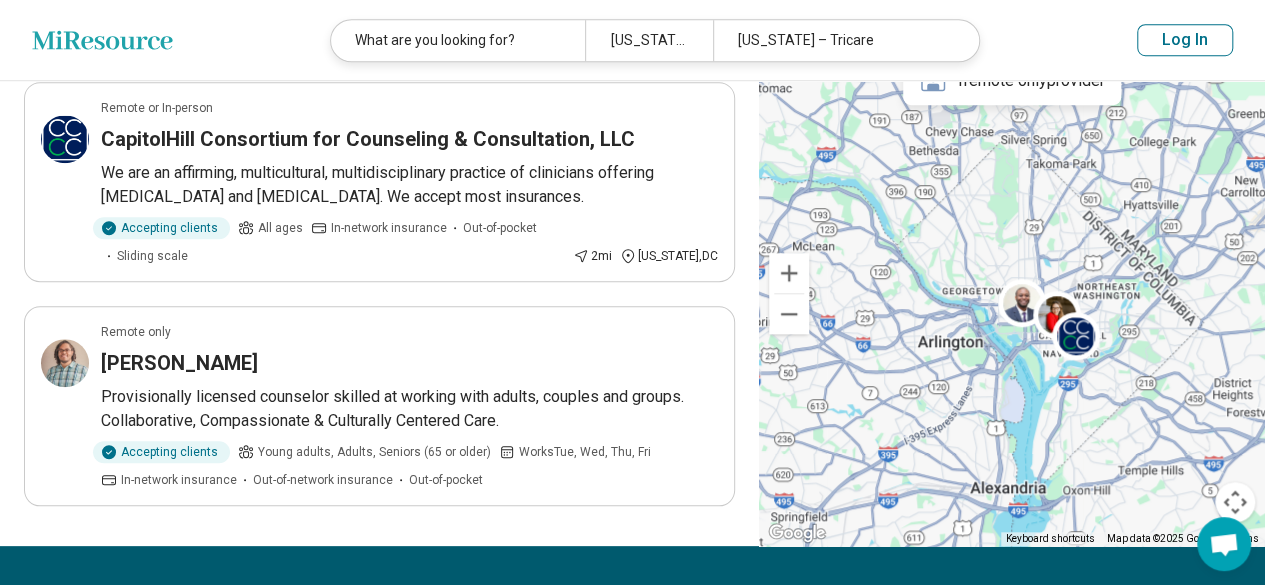 scroll, scrollTop: 625, scrollLeft: 0, axis: vertical 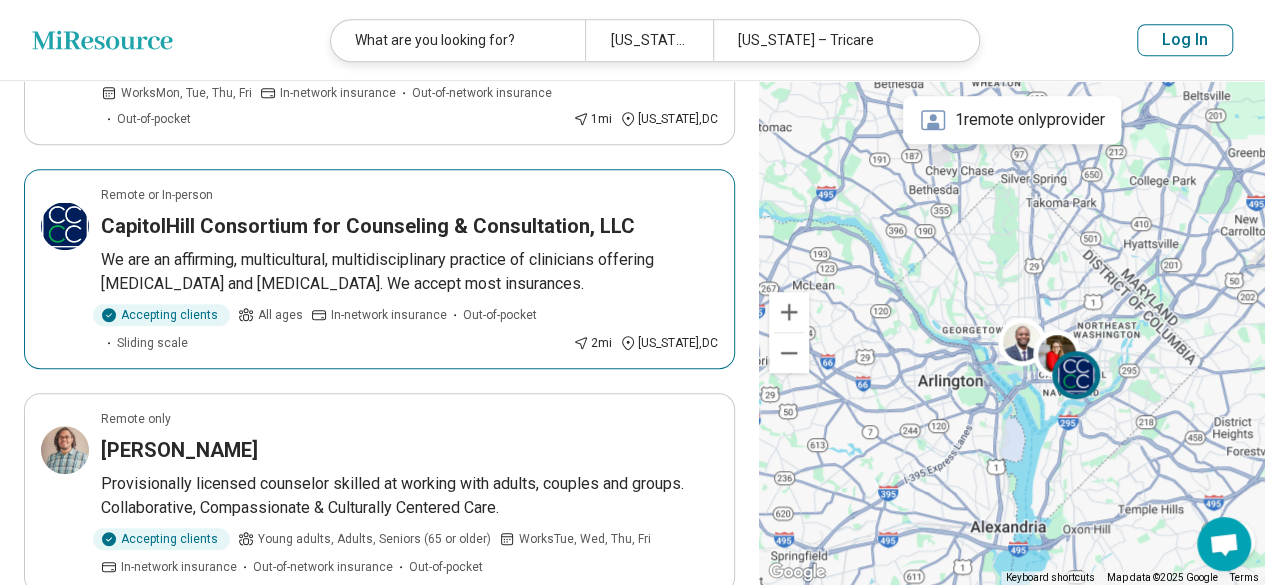 drag, startPoint x: 486, startPoint y: 217, endPoint x: 362, endPoint y: 343, distance: 176.78235 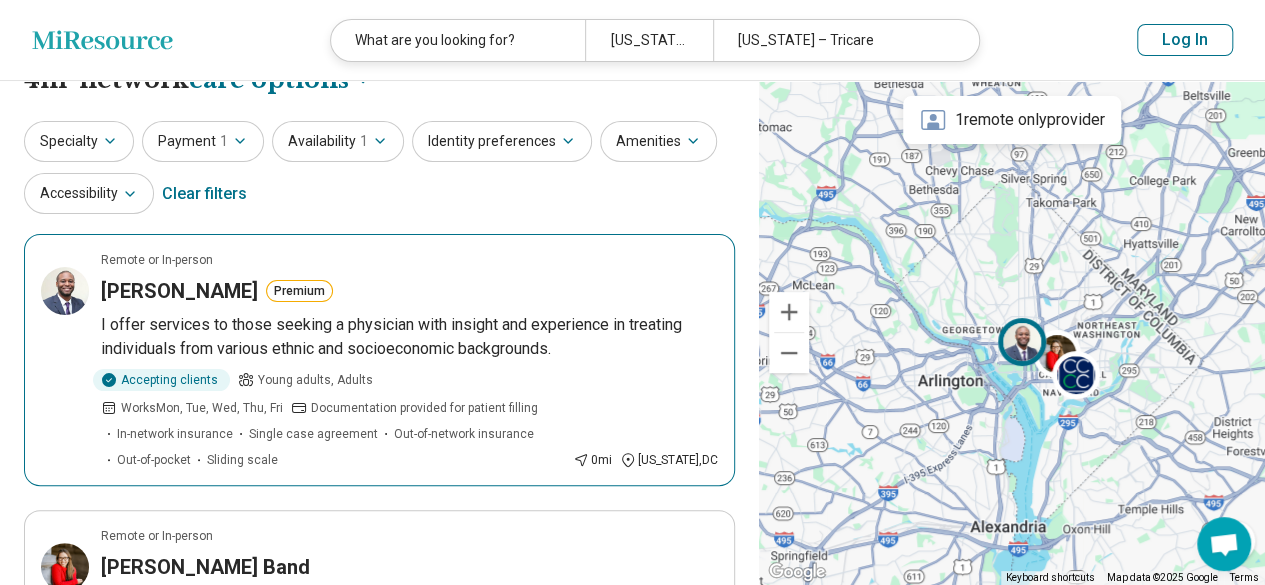 scroll, scrollTop: 0, scrollLeft: 0, axis: both 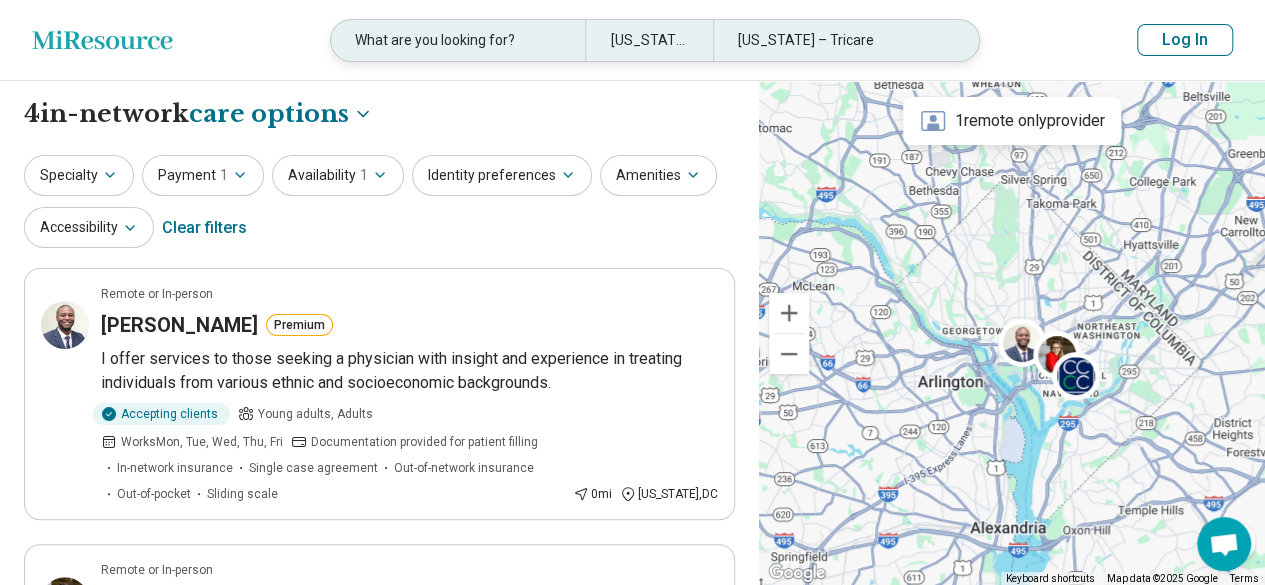 click on "[US_STATE] – Tricare" at bounding box center [840, 40] 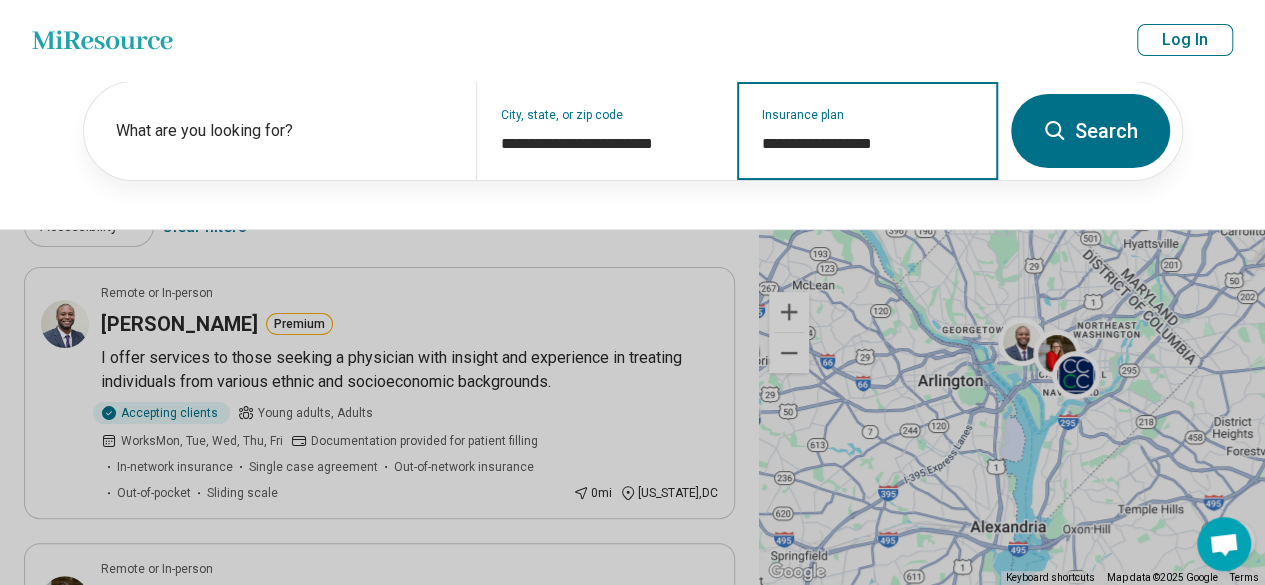 click on "**********" at bounding box center (868, 144) 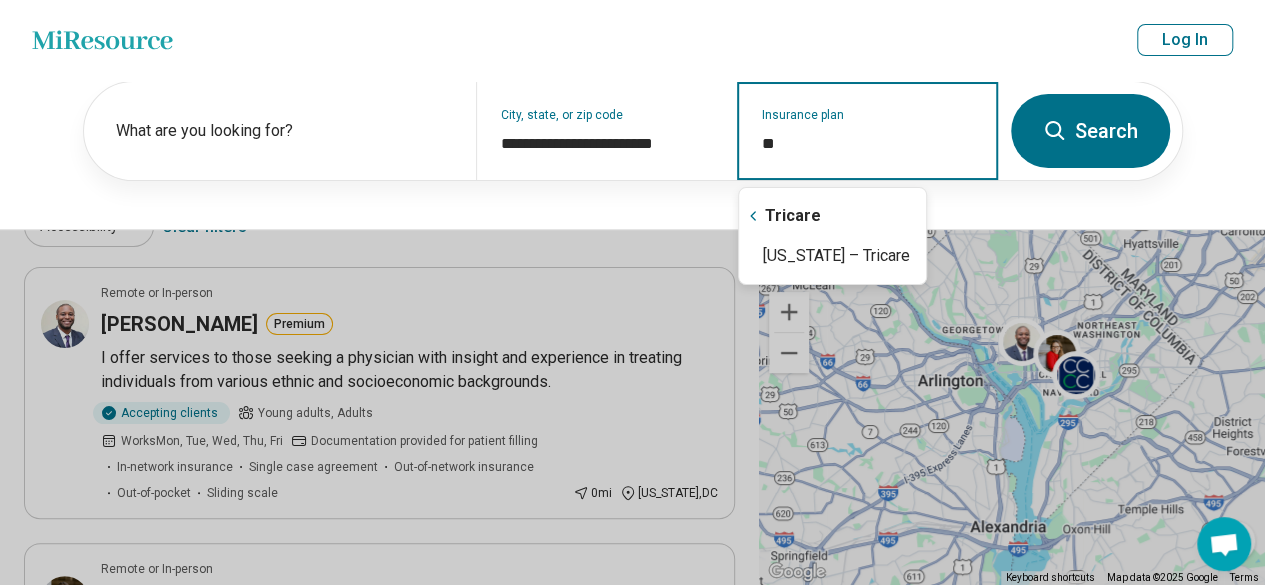 type on "*" 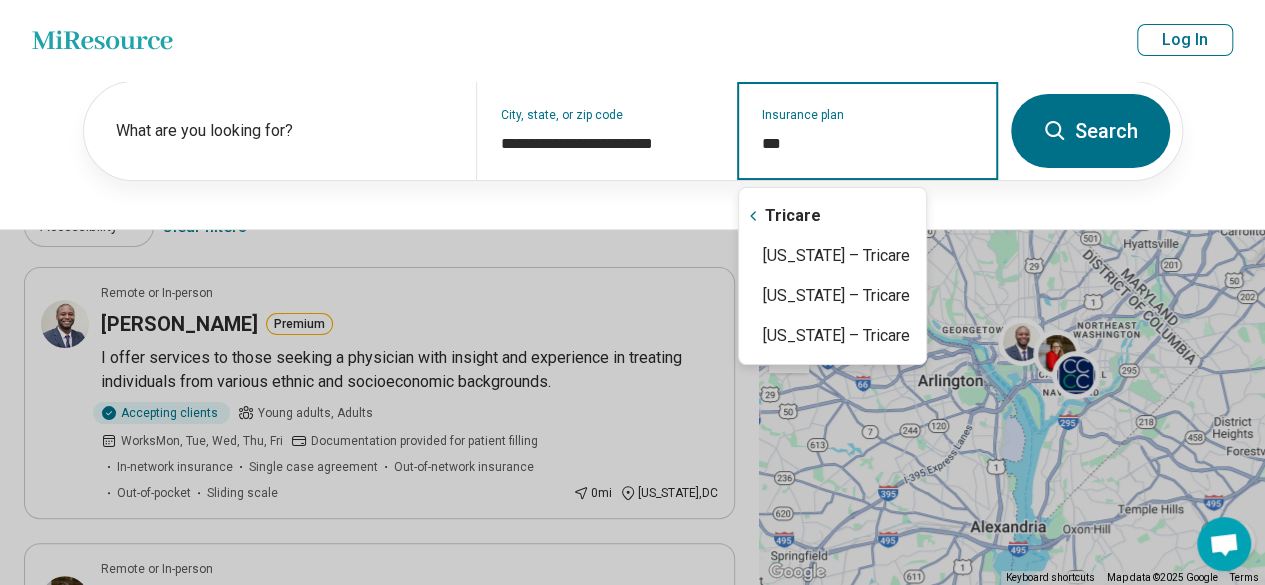 type on "****" 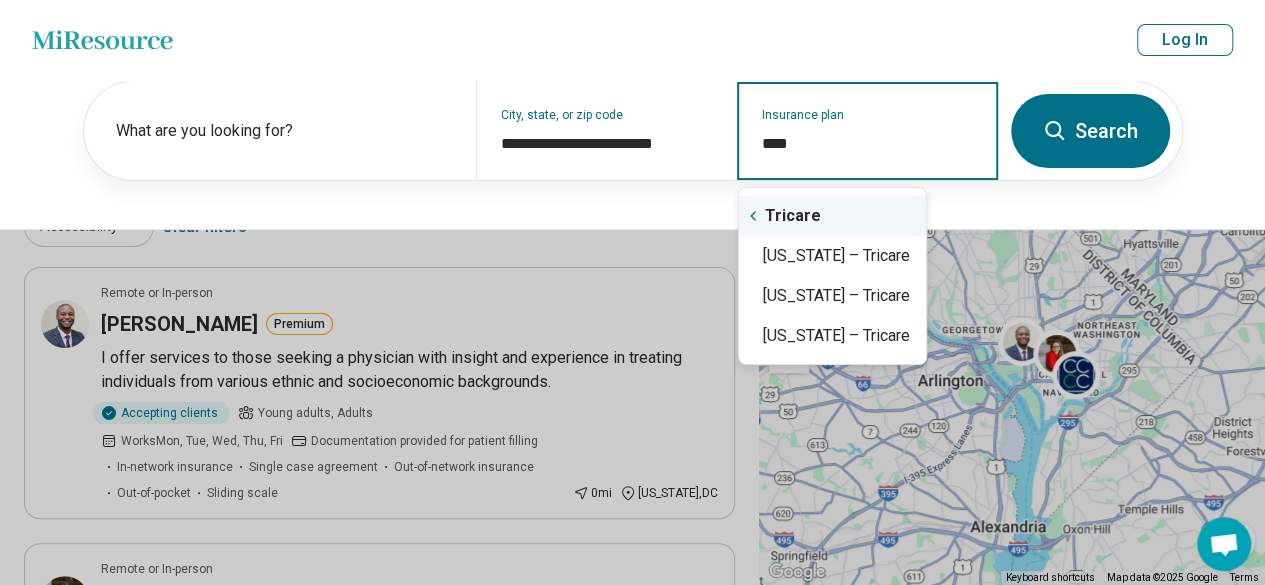 click on "Tricare" at bounding box center (832, 216) 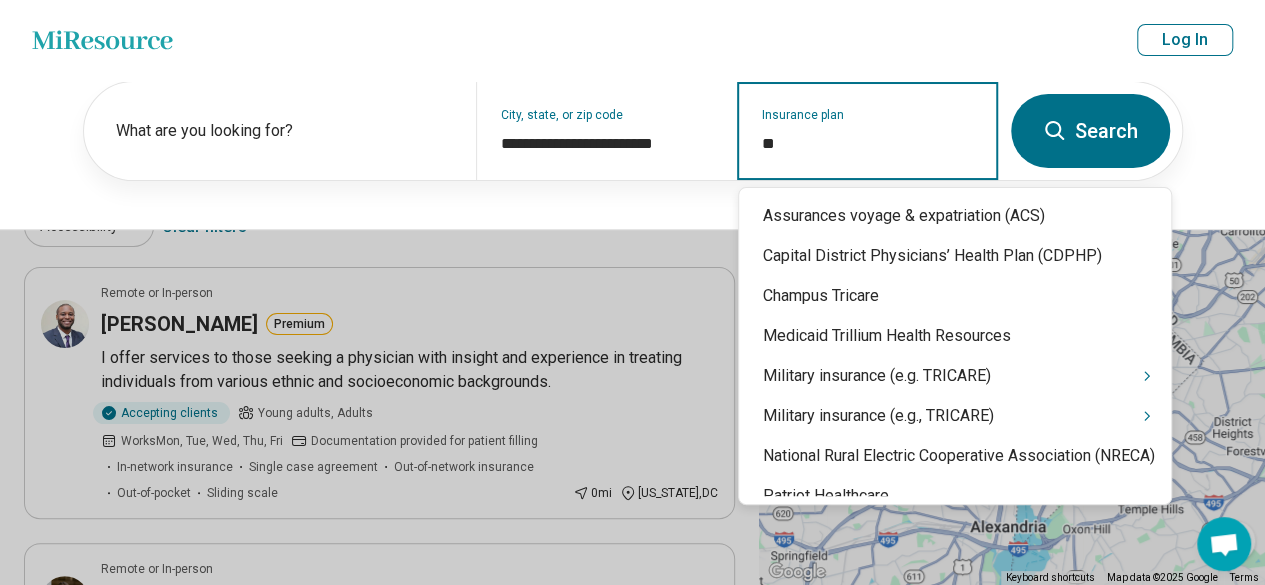 type on "*" 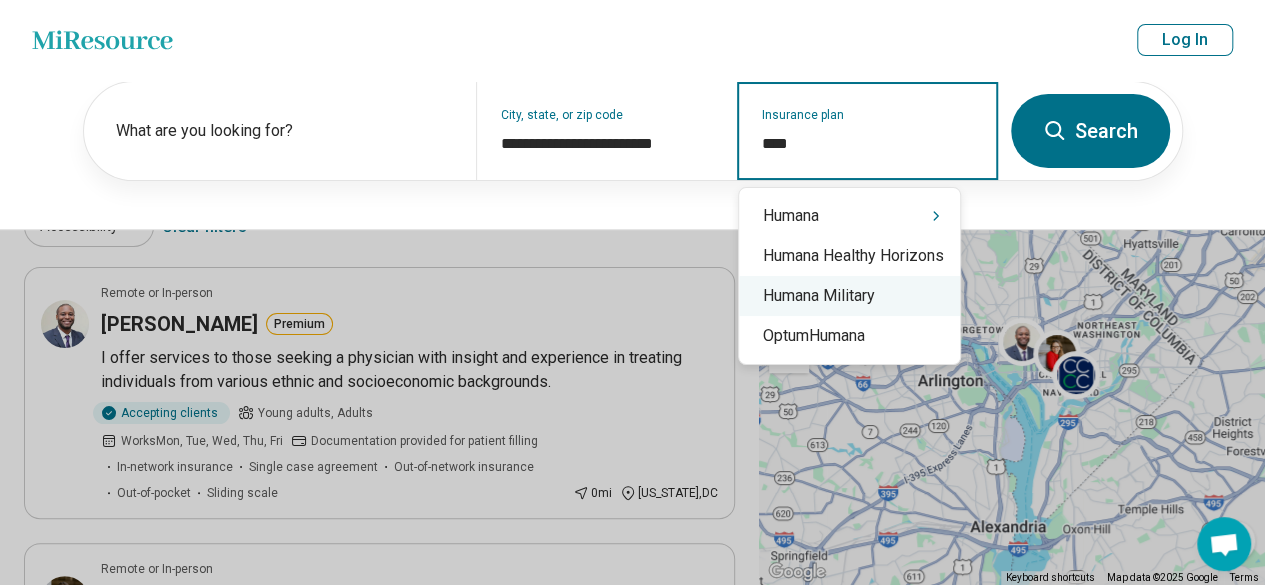 click on "Humana Military" at bounding box center (849, 296) 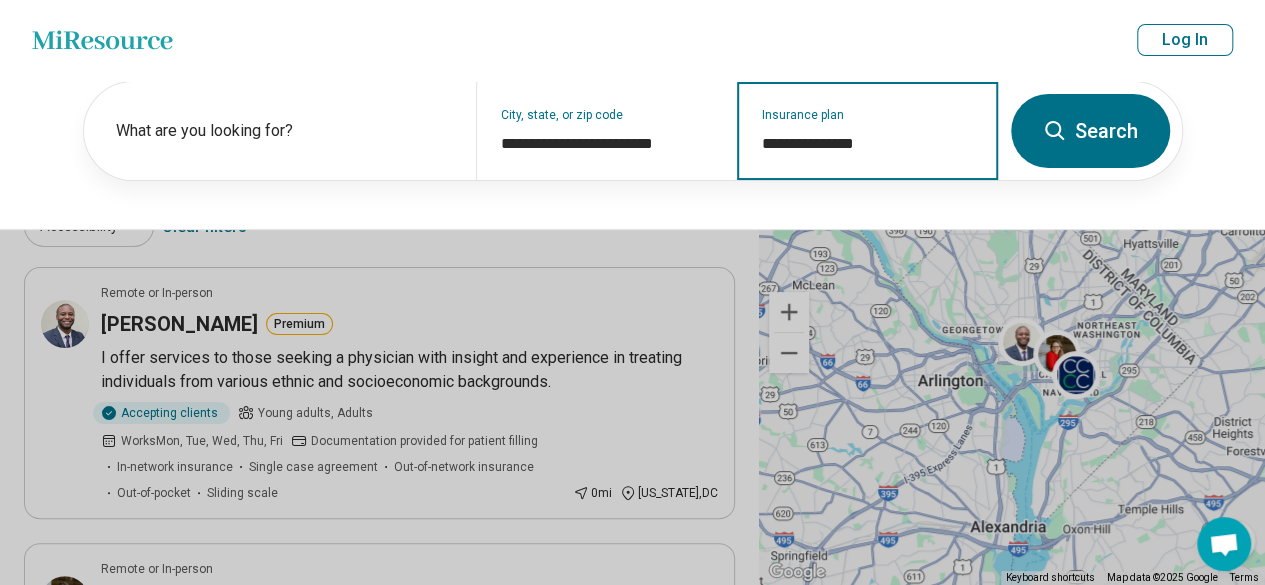 type on "**********" 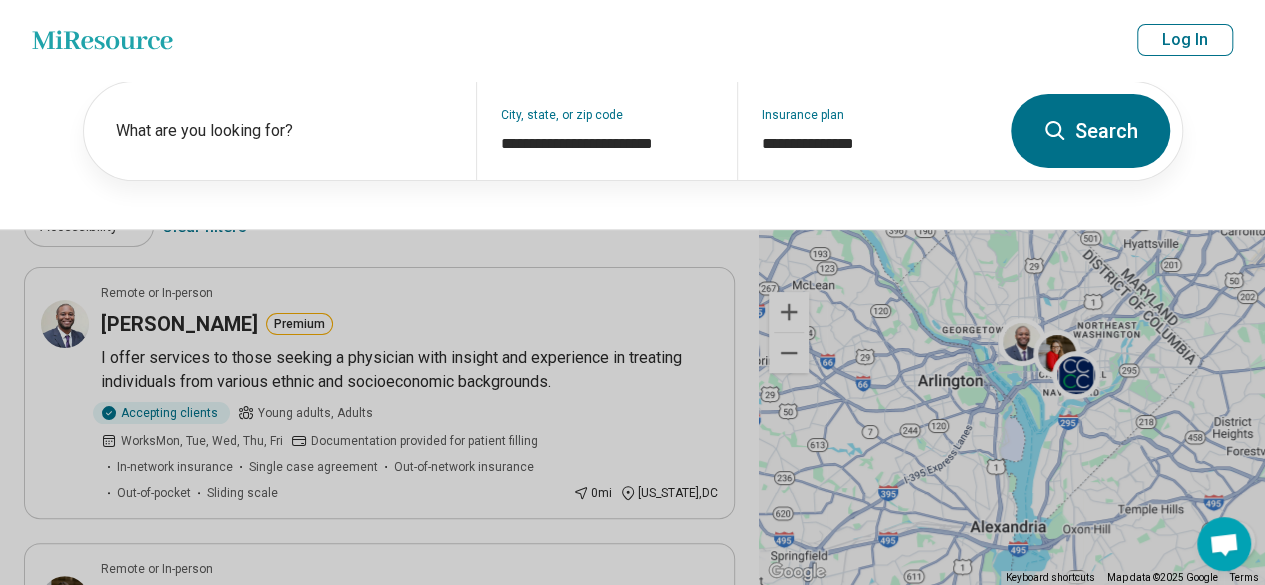 click on "Search" at bounding box center [1090, 131] 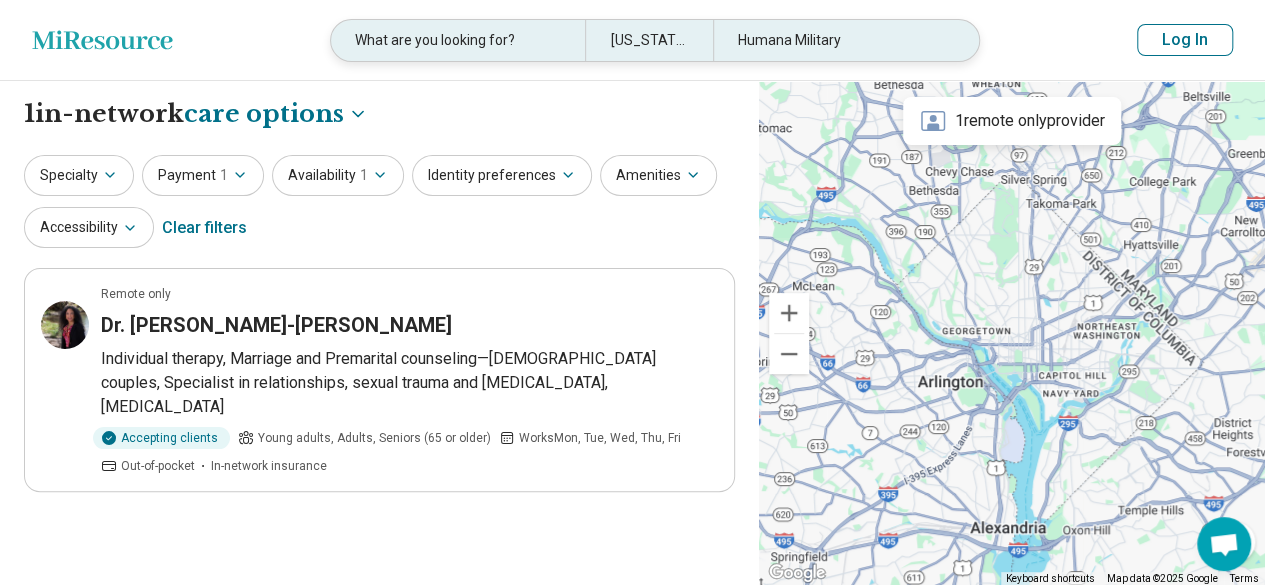 click on "Humana Military" at bounding box center (840, 40) 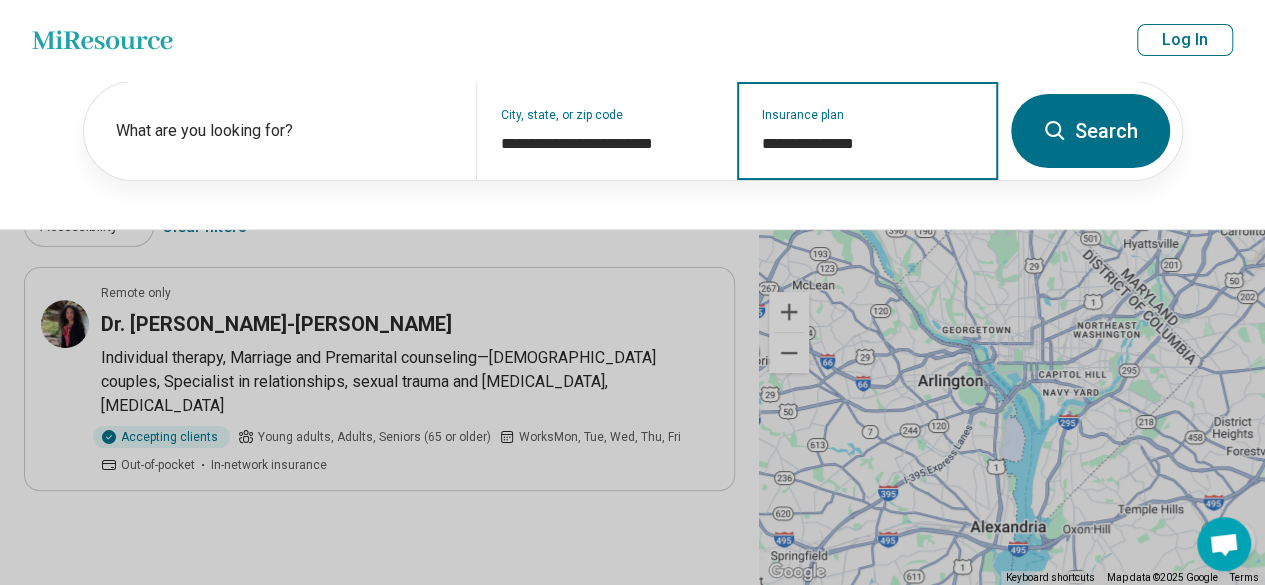 click on "**********" at bounding box center [868, 144] 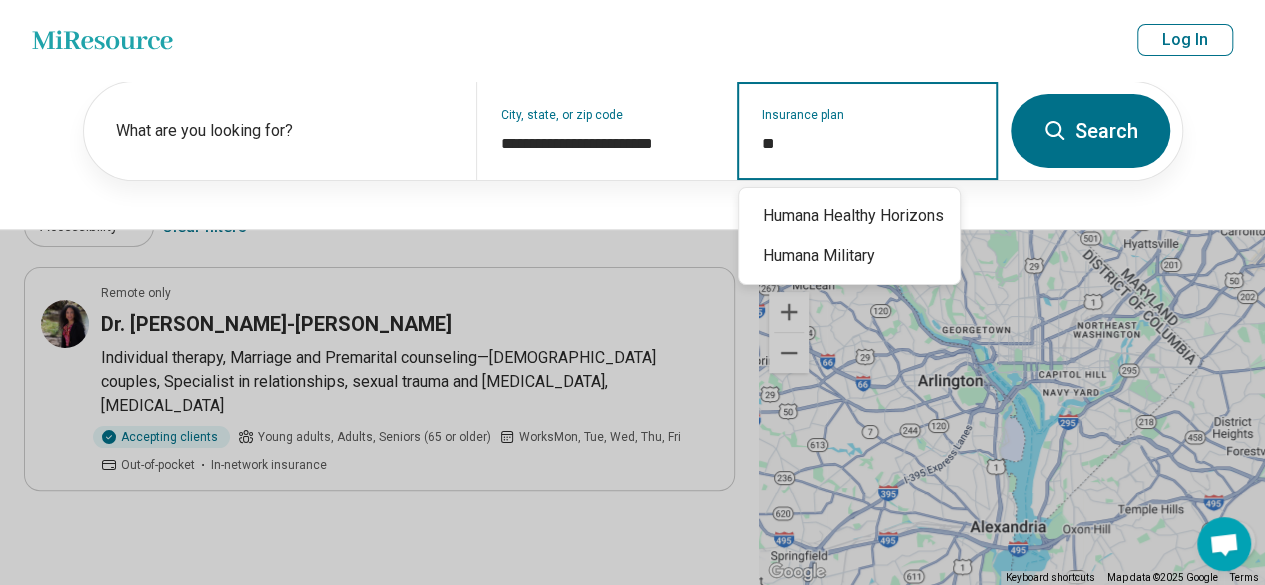 type on "*" 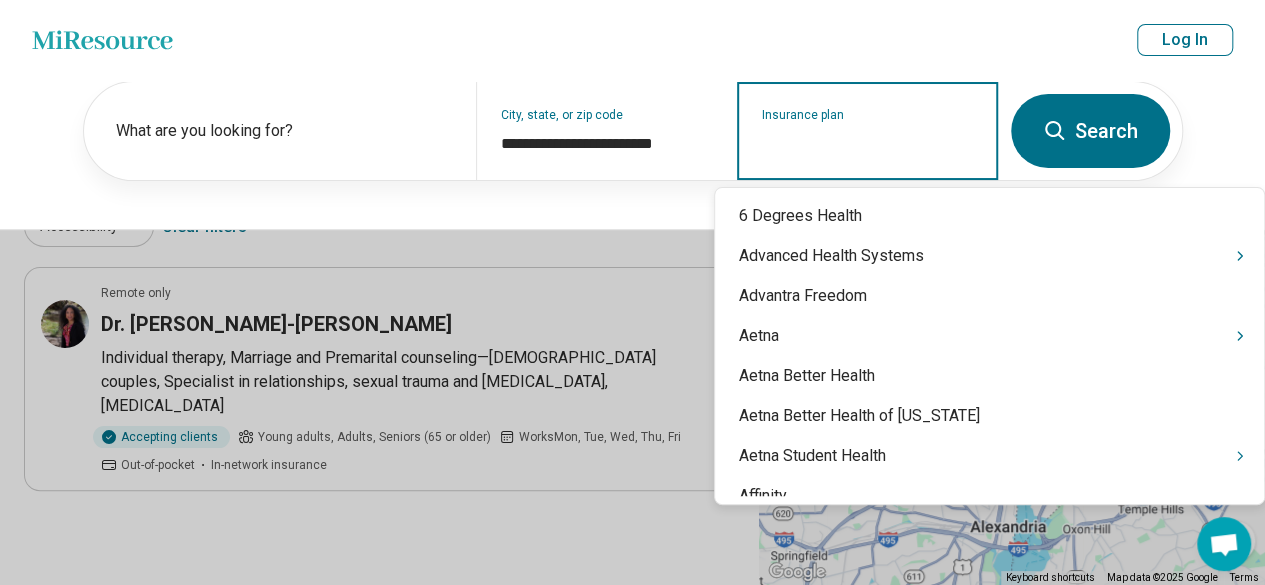 type on "*" 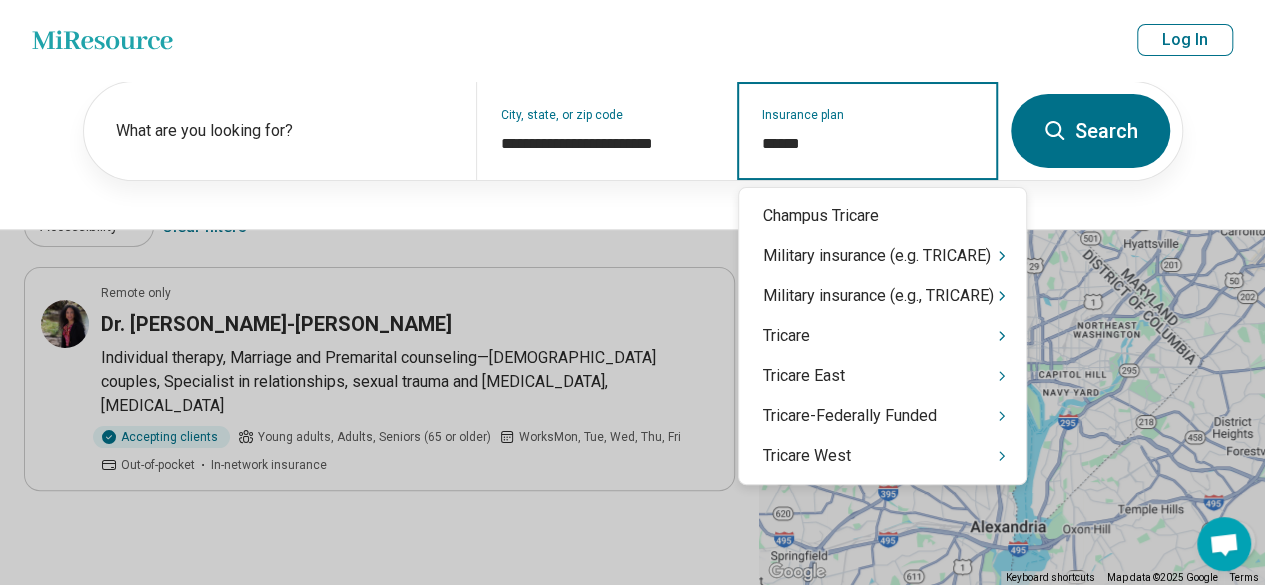 type on "*******" 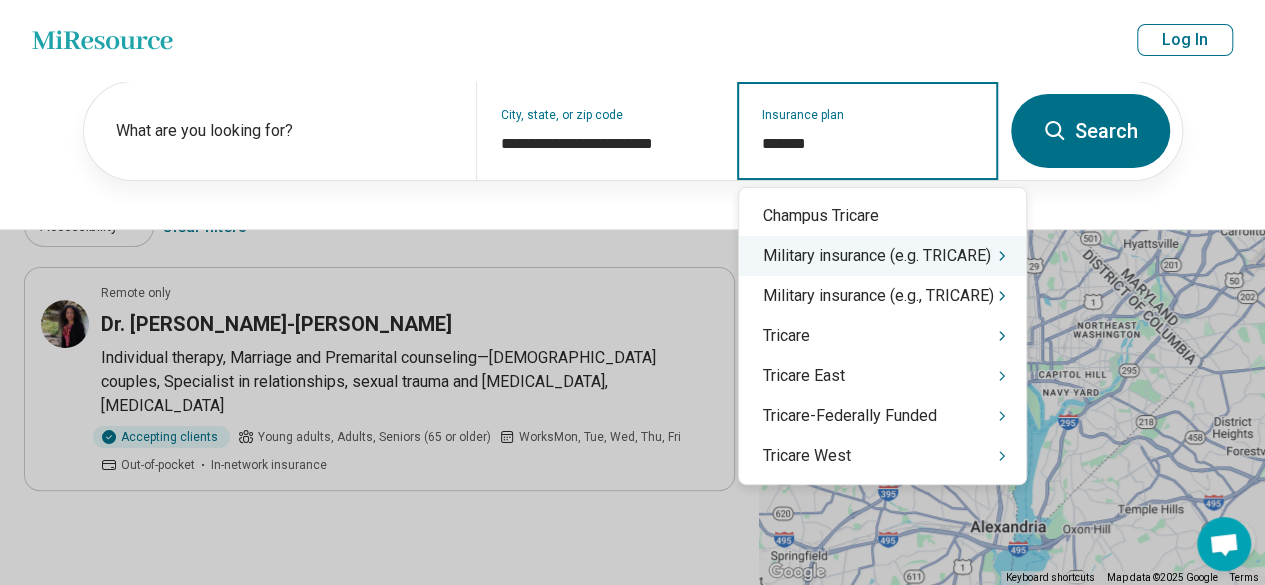 click on "Military insurance (e.g. TRICARE)" at bounding box center [882, 256] 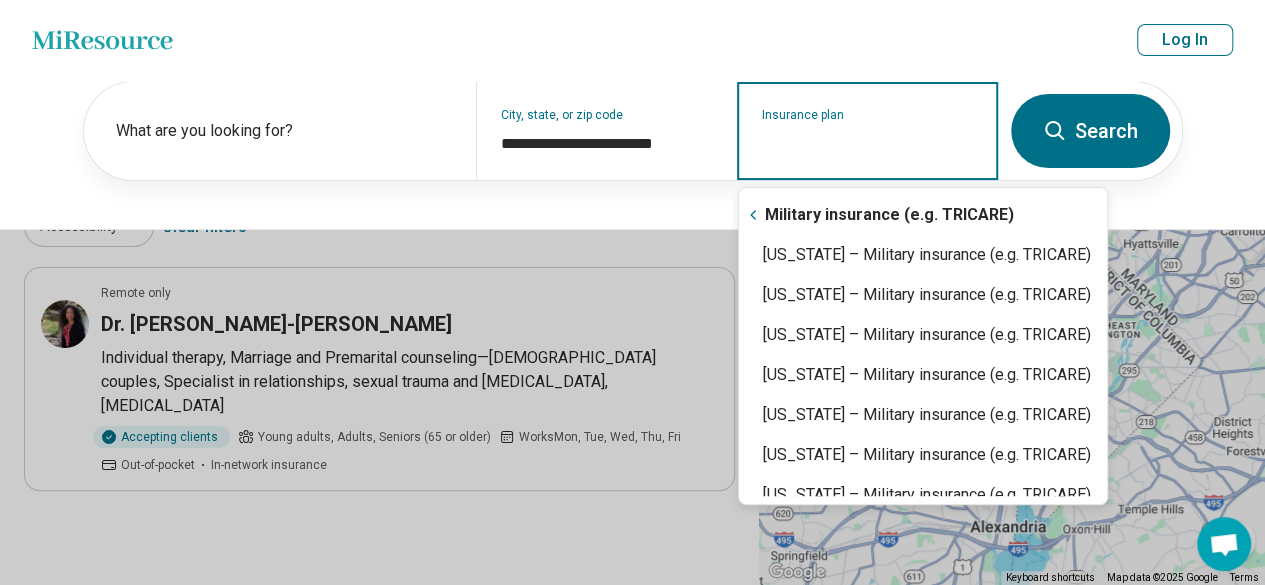 scroll, scrollTop: 0, scrollLeft: 0, axis: both 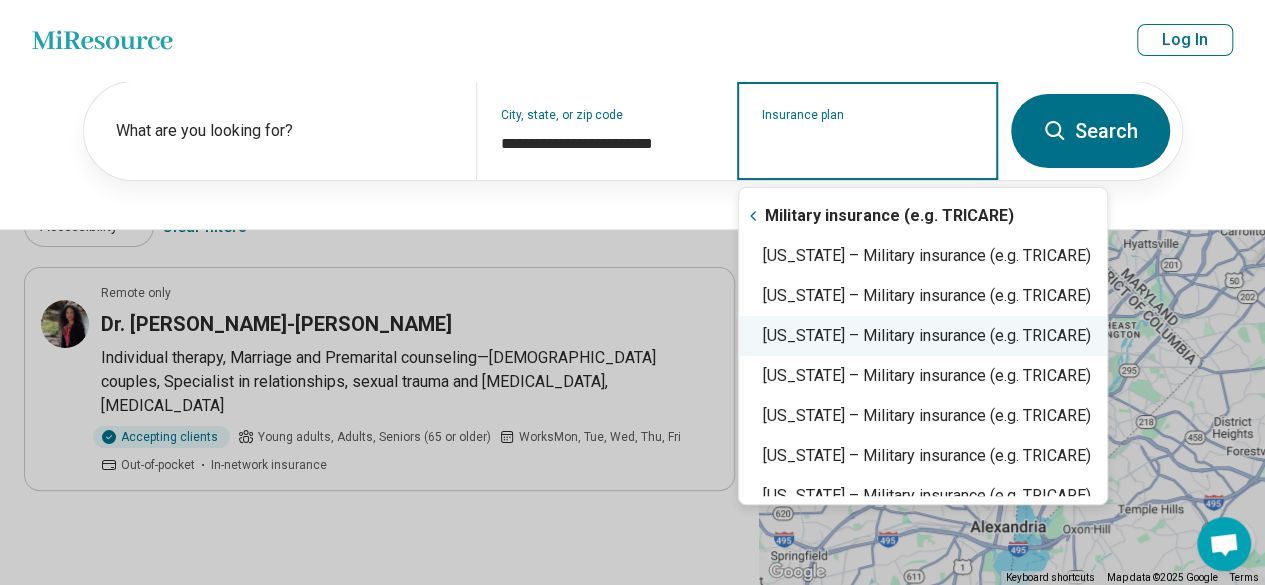 click on "[US_STATE] – Military insurance (e.g. TRICARE)" at bounding box center [923, 336] 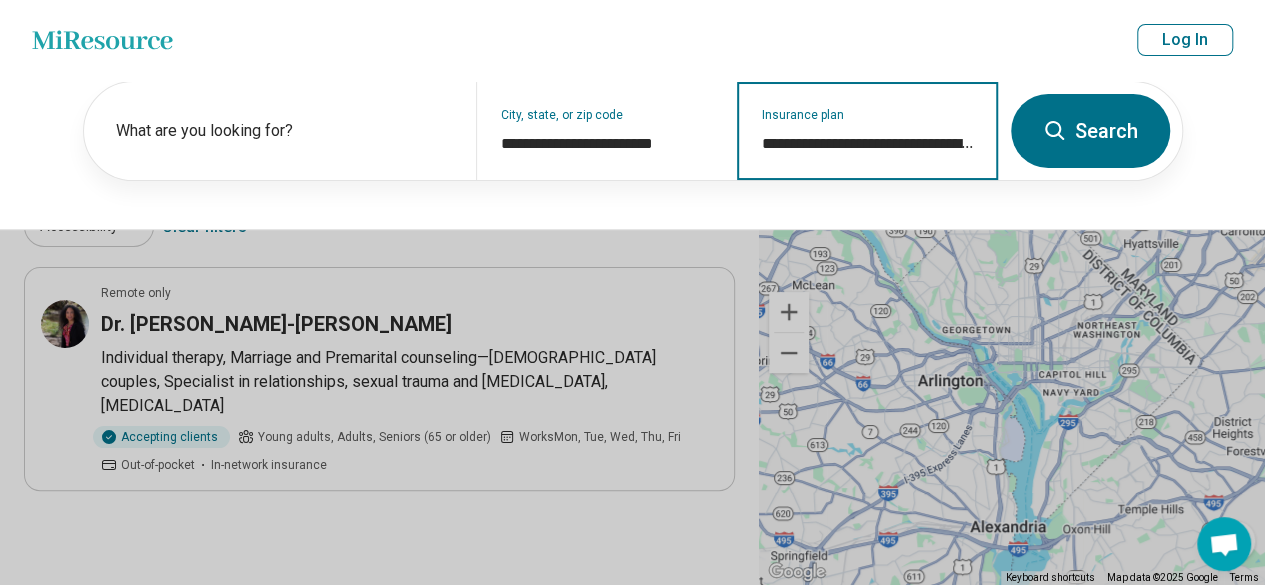 type on "**********" 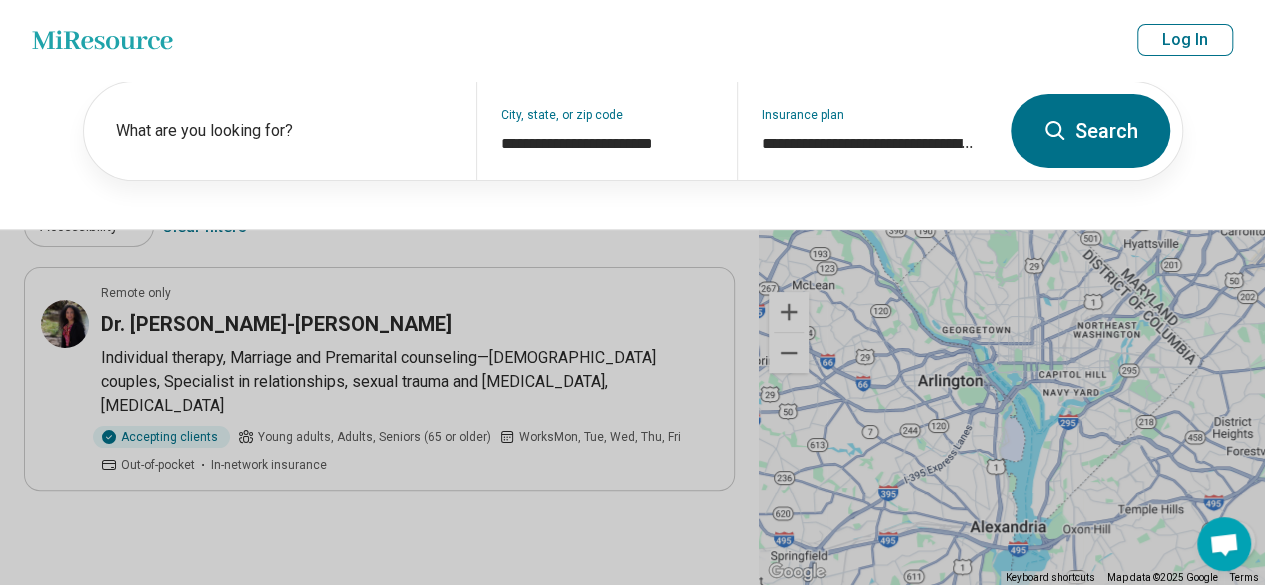 click on "Search" at bounding box center (1090, 131) 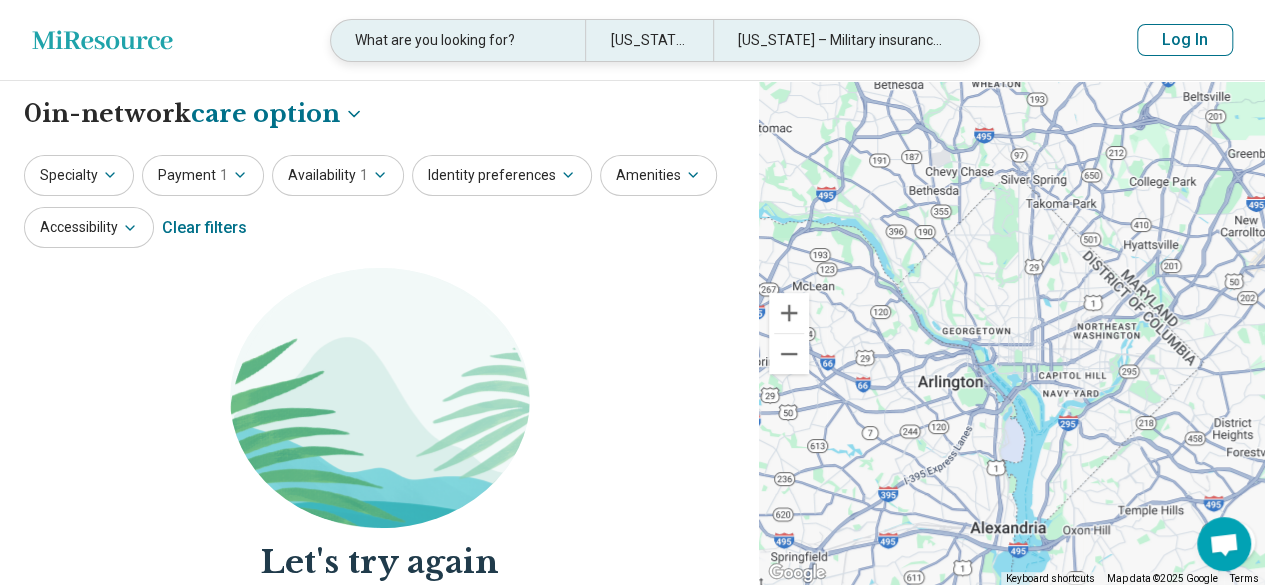 click on "[US_STATE] – Military insurance (e.g. TRICARE)" at bounding box center [840, 40] 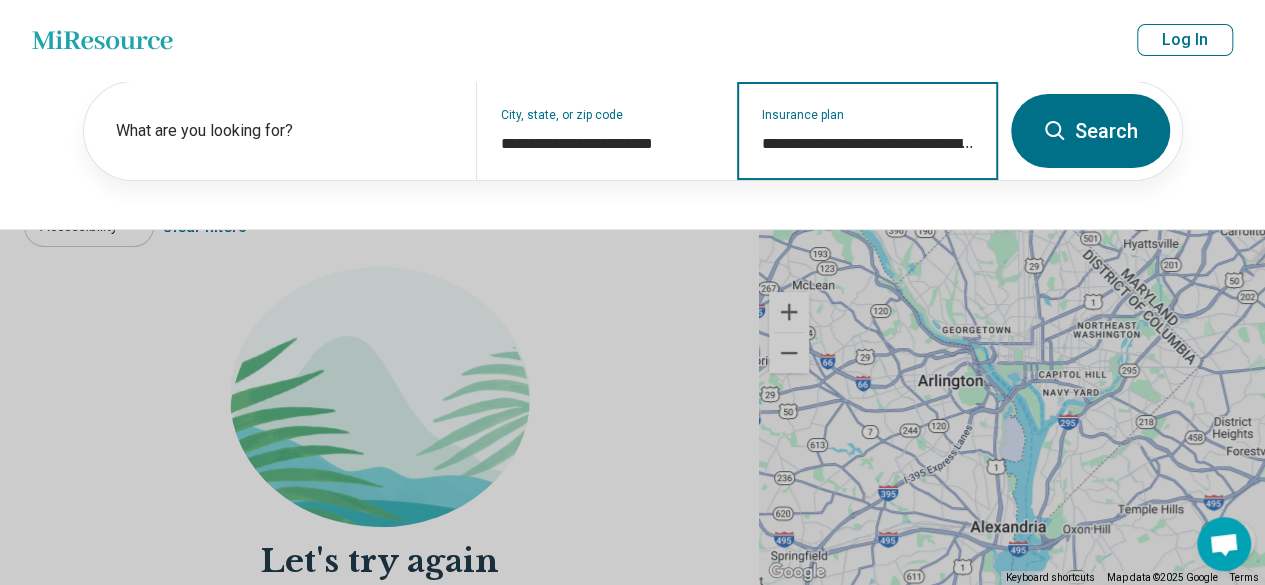 click on "**********" at bounding box center (868, 144) 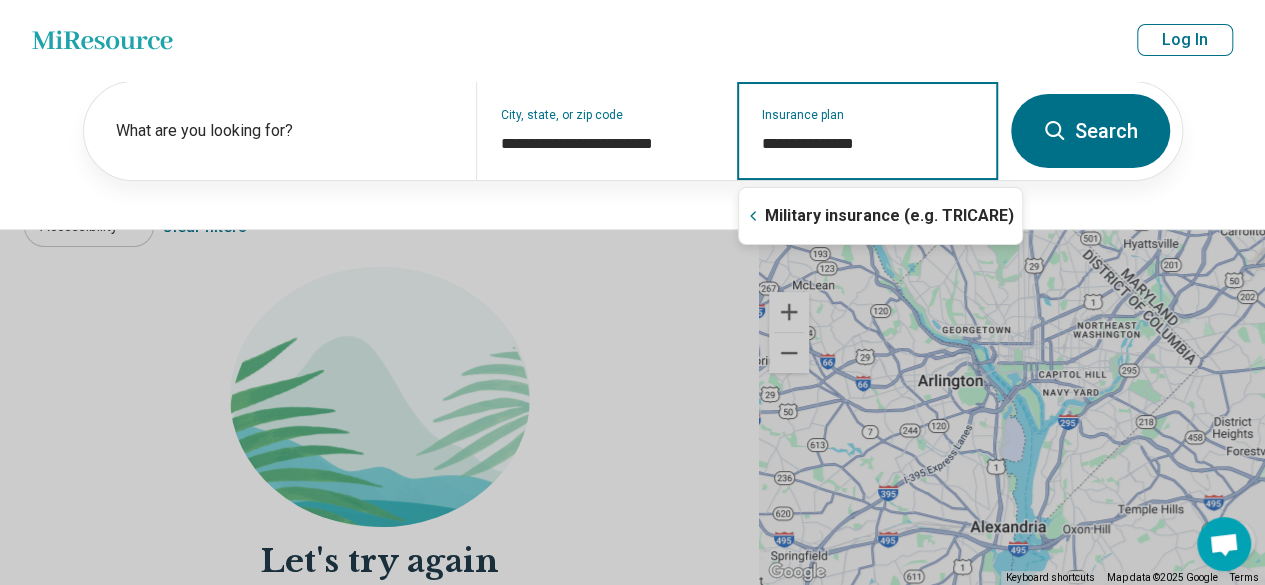 type on "**********" 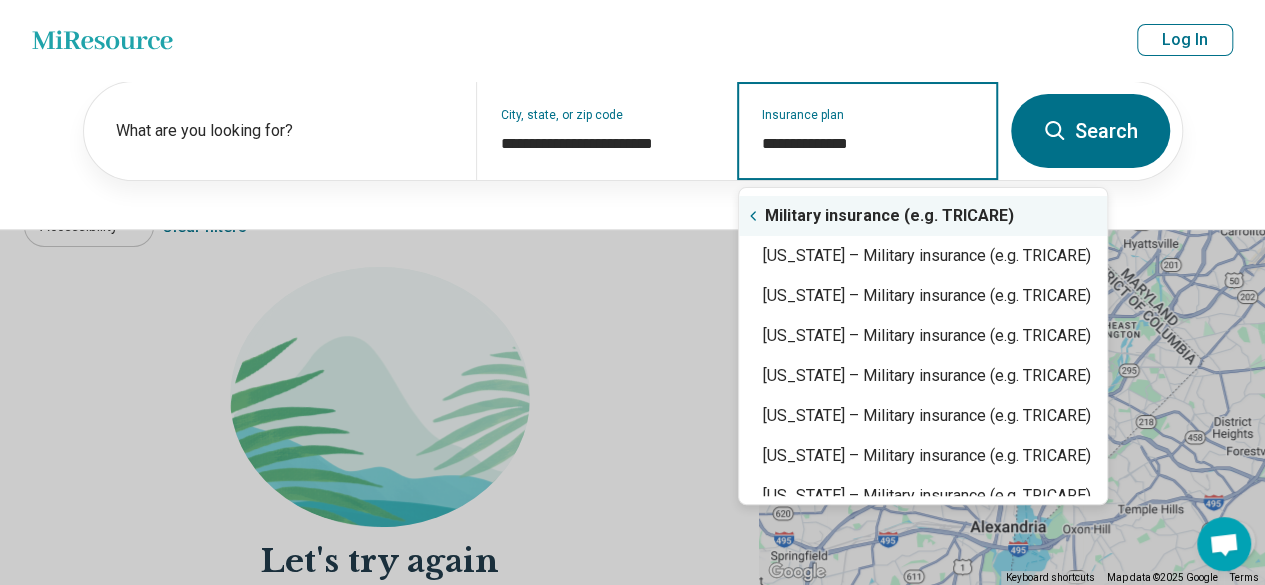 click on "Military insurance (e.g. TRICARE)" at bounding box center (923, 216) 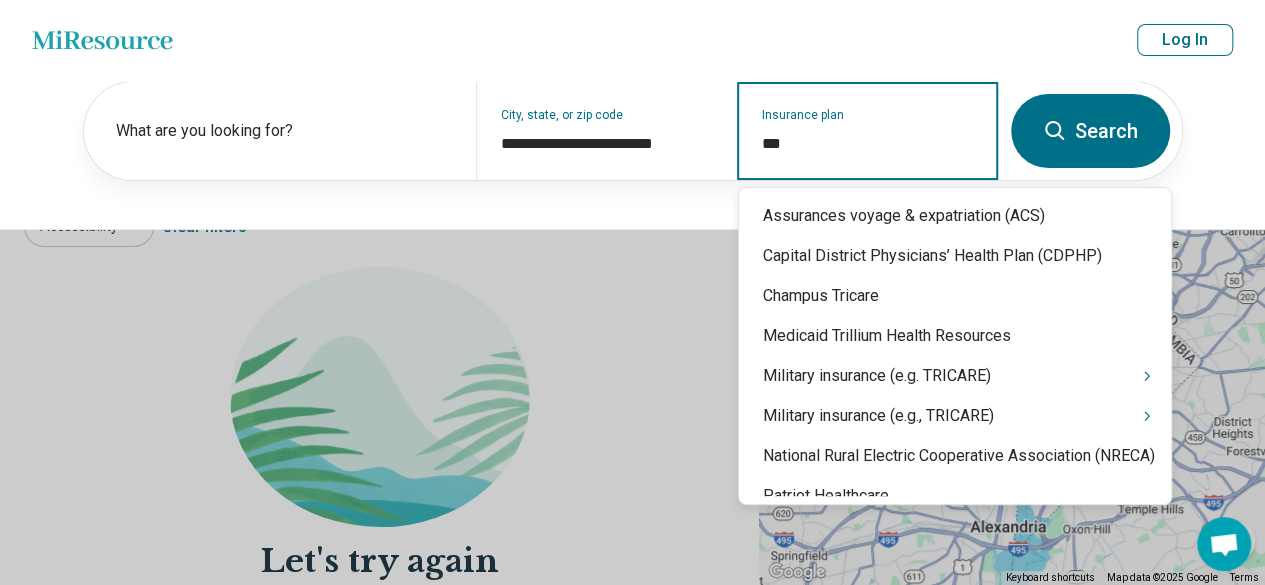 type on "****" 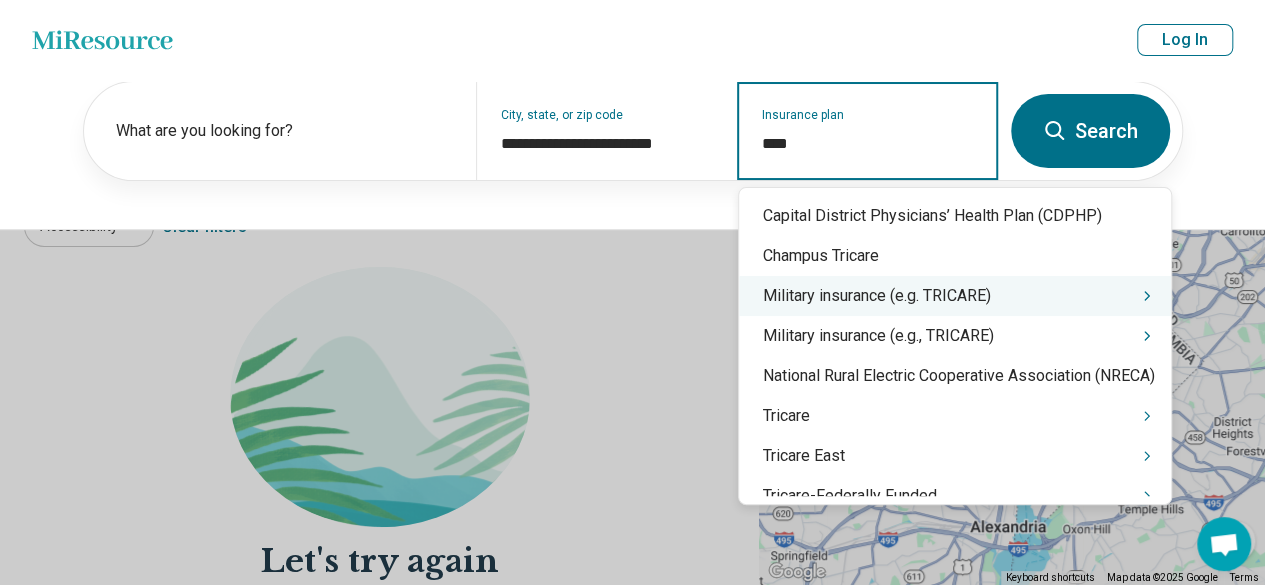 click on "Military insurance (e.g. TRICARE)" at bounding box center (955, 296) 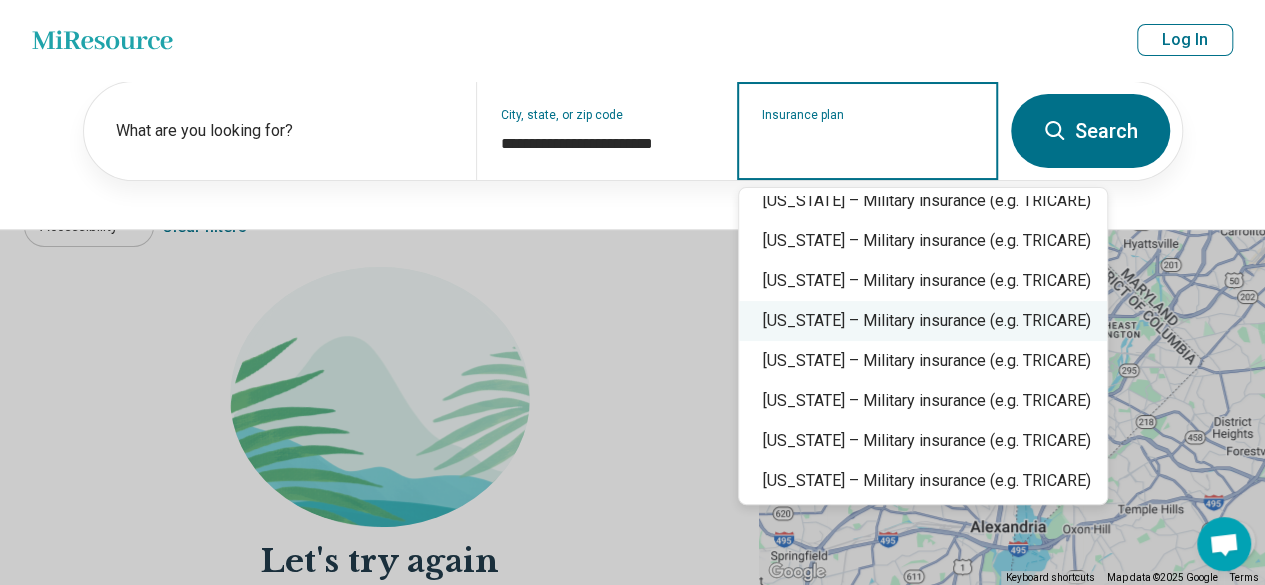 scroll, scrollTop: 0, scrollLeft: 0, axis: both 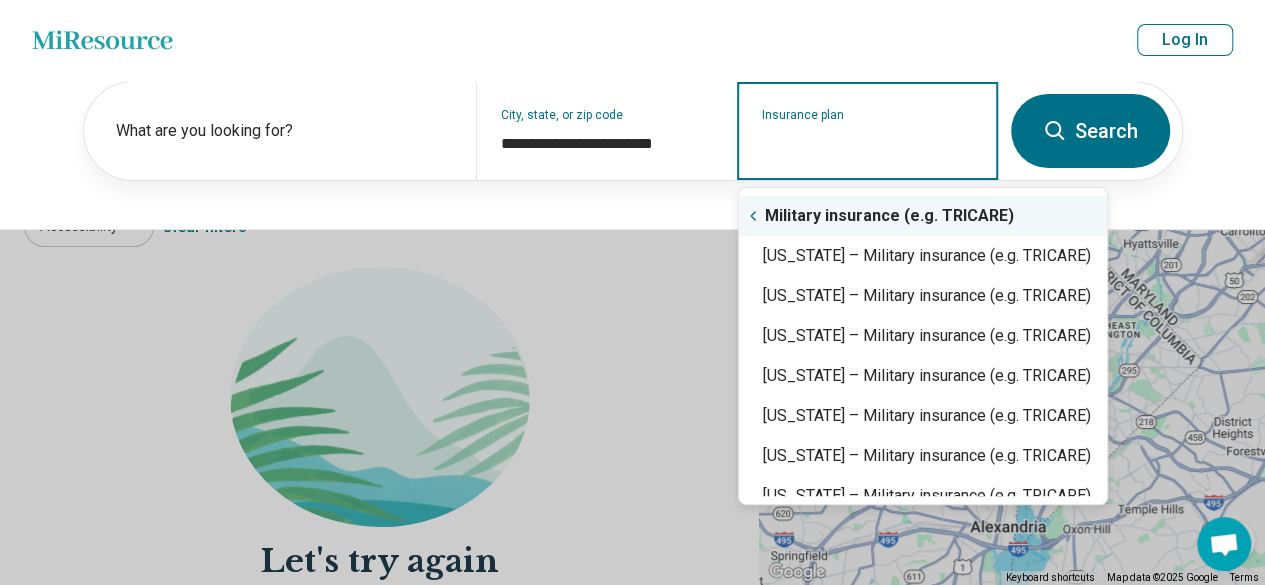 click on "Military insurance (e.g. TRICARE)" at bounding box center [923, 216] 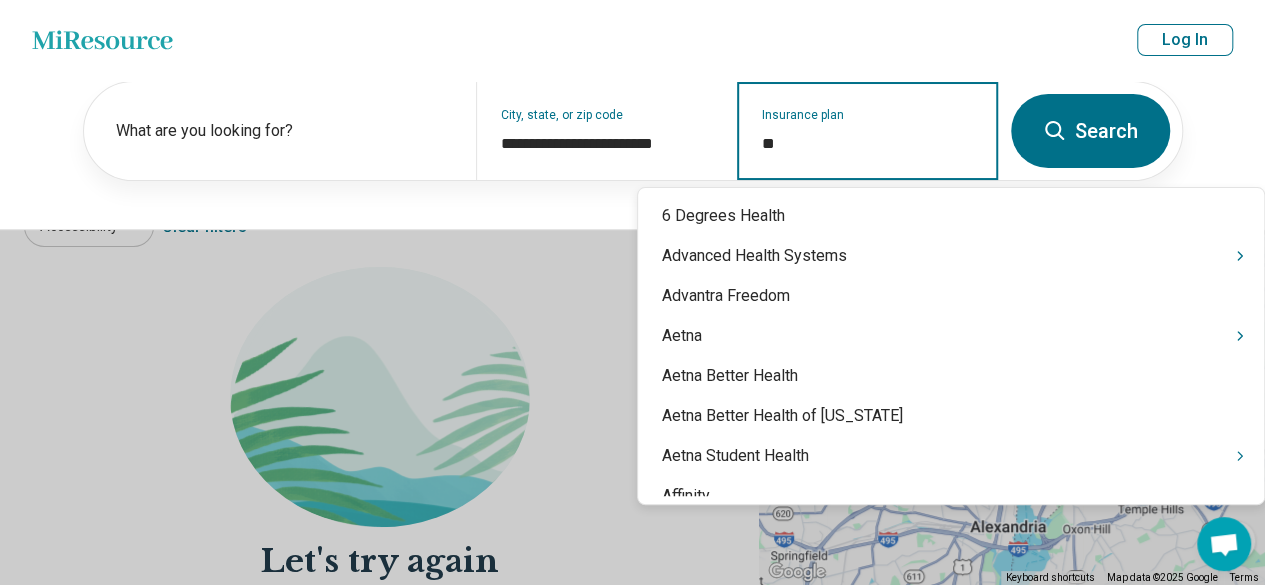 type on "***" 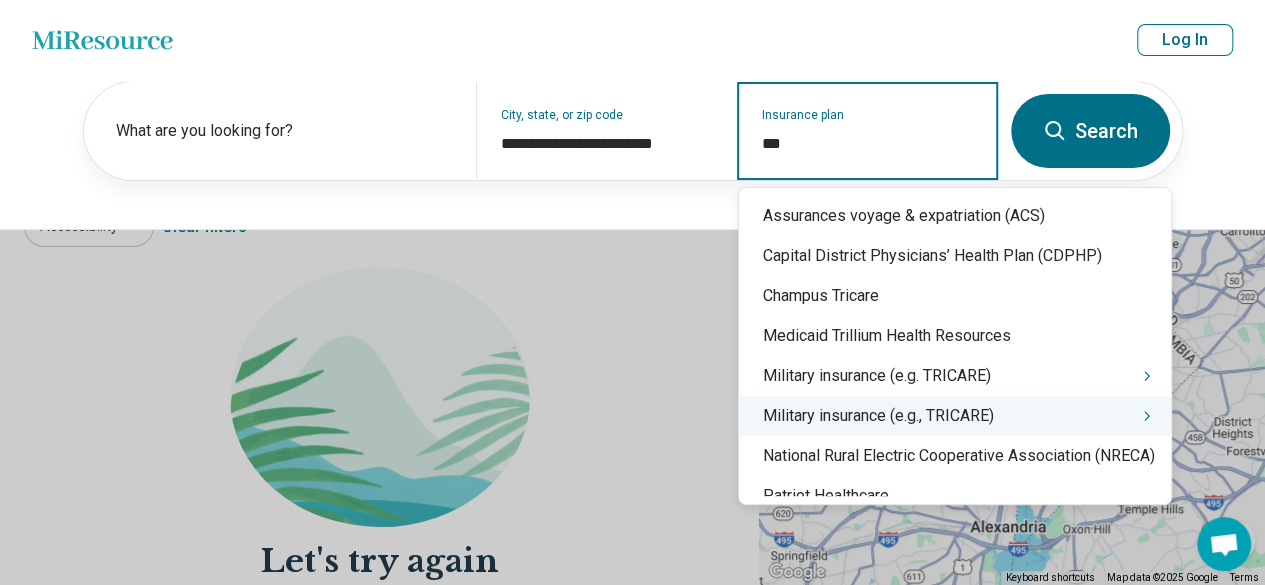 click on "Military insurance (e.g., TRICARE)" at bounding box center [955, 416] 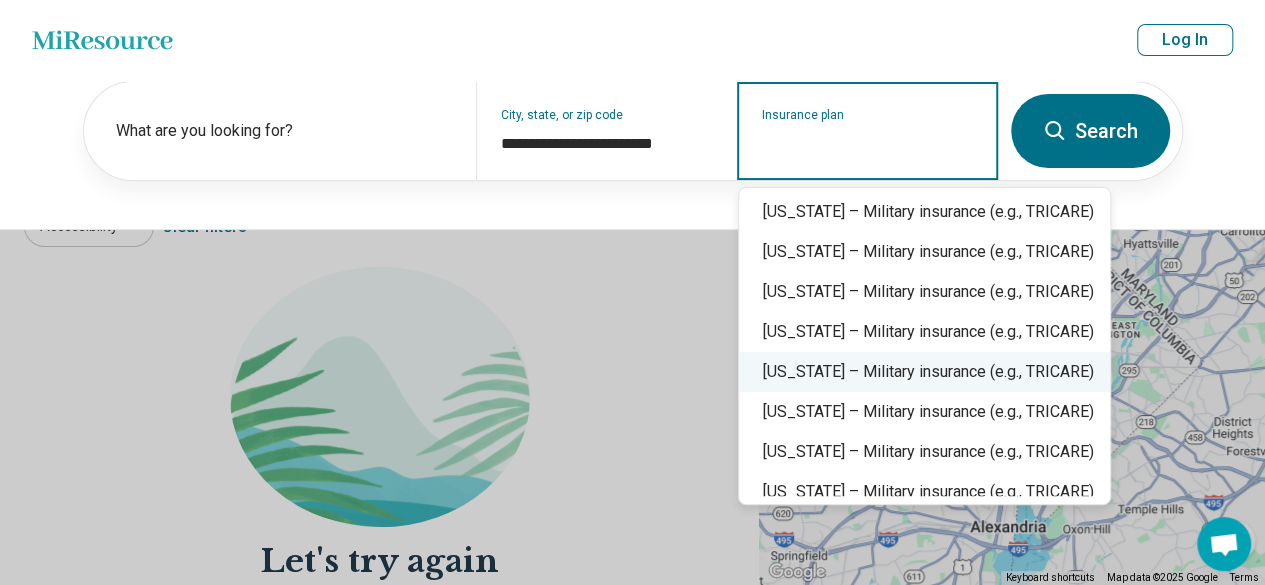 scroll, scrollTop: 565, scrollLeft: 0, axis: vertical 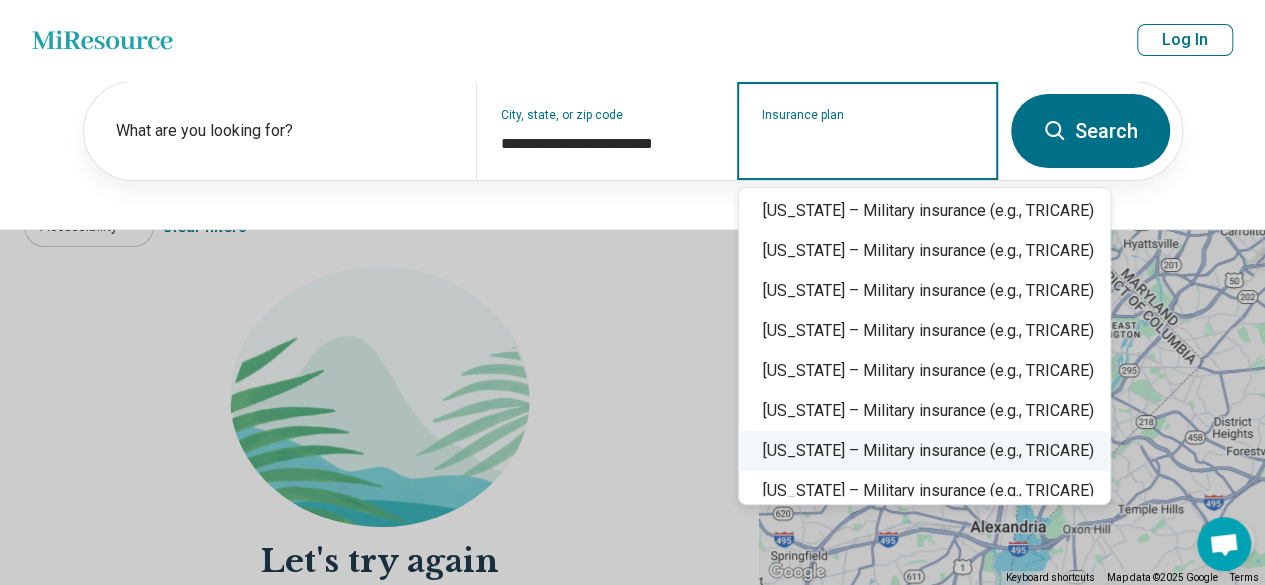click on "[US_STATE] – Military insurance (e.g., TRICARE)" at bounding box center [924, 451] 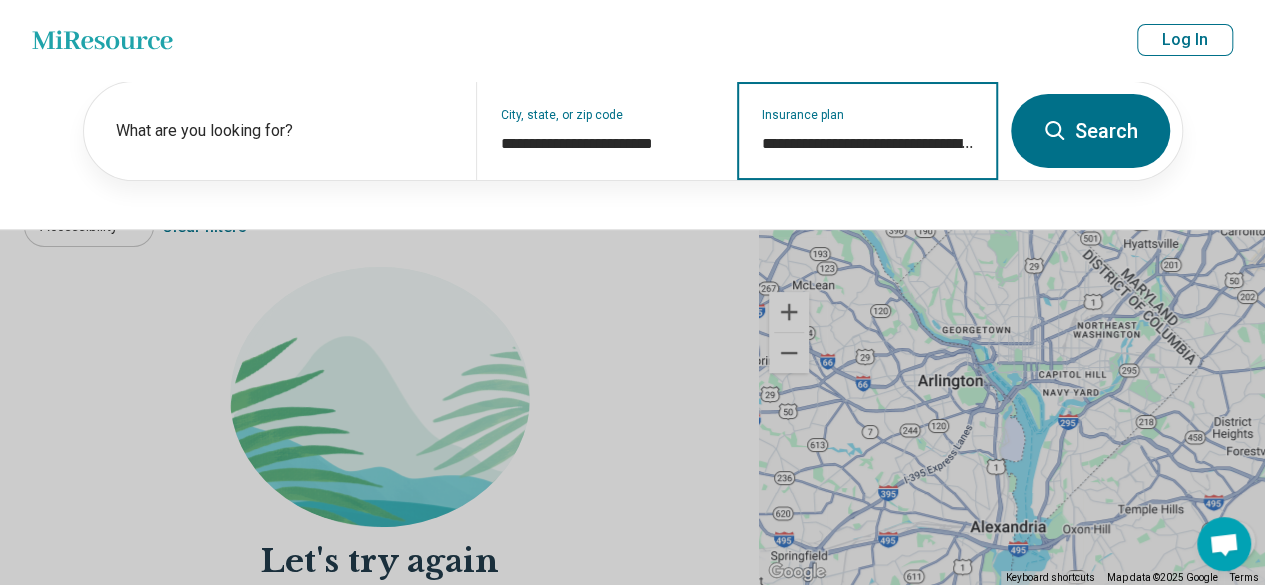 type on "**********" 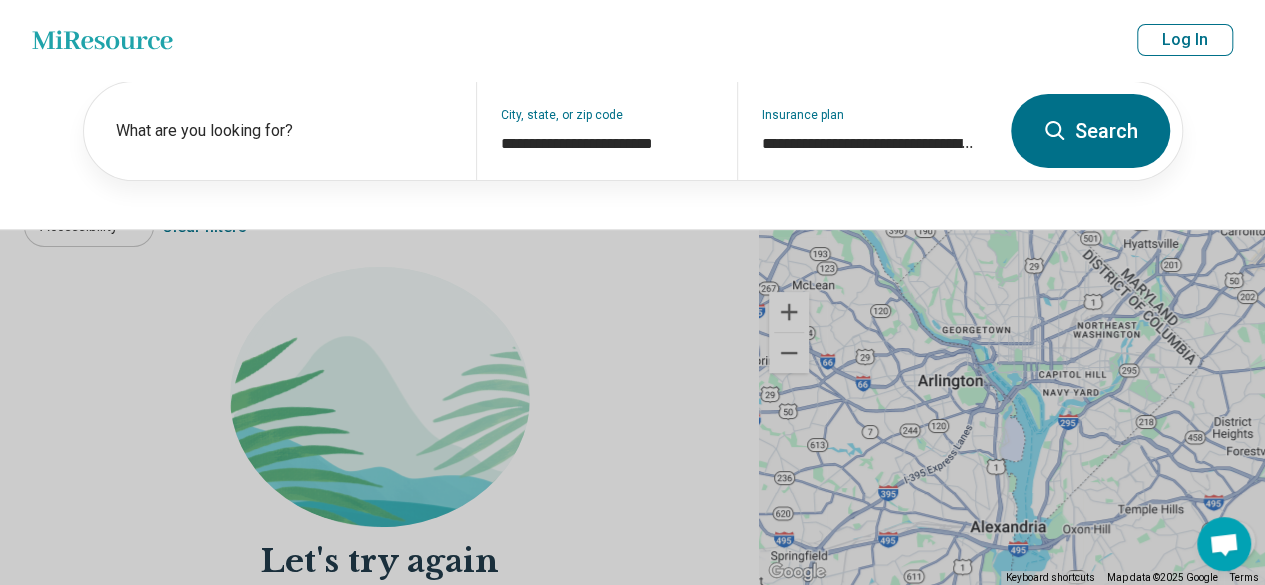 click on "Search" at bounding box center [1090, 131] 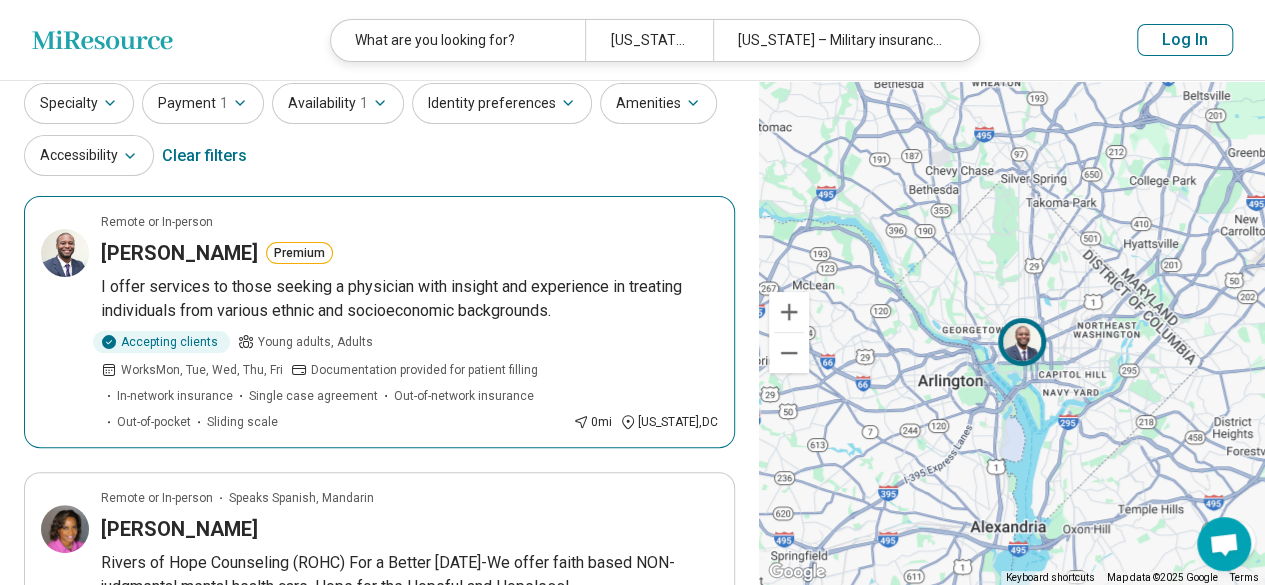 scroll, scrollTop: 30, scrollLeft: 0, axis: vertical 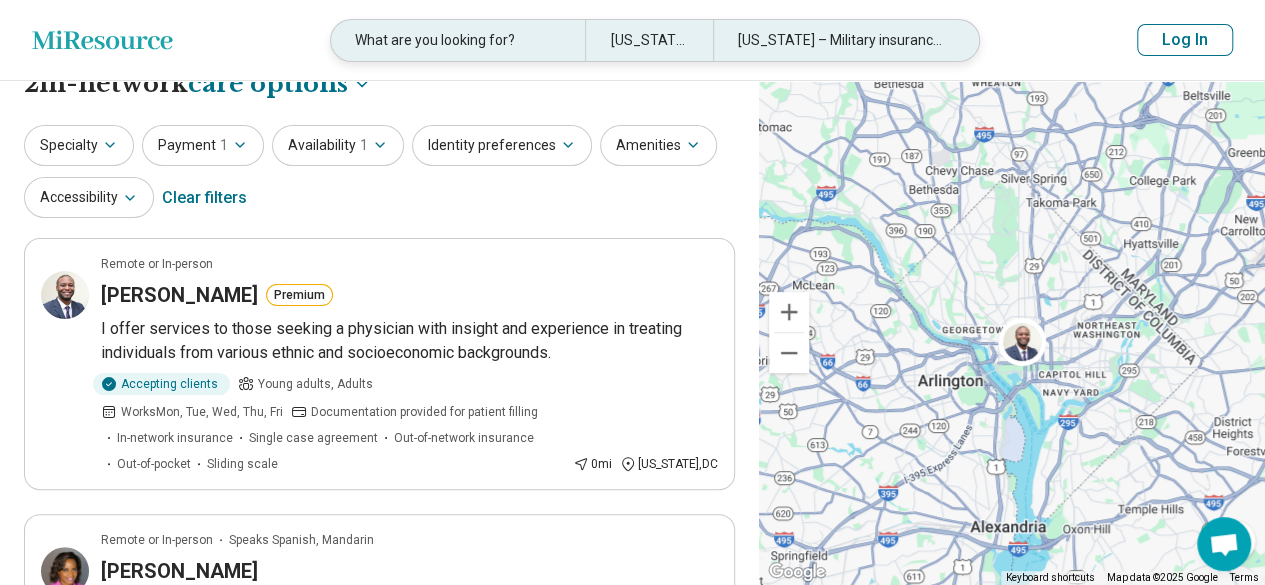 click on "[US_STATE] – Military insurance (e.g., TRICARE)" at bounding box center (840, 40) 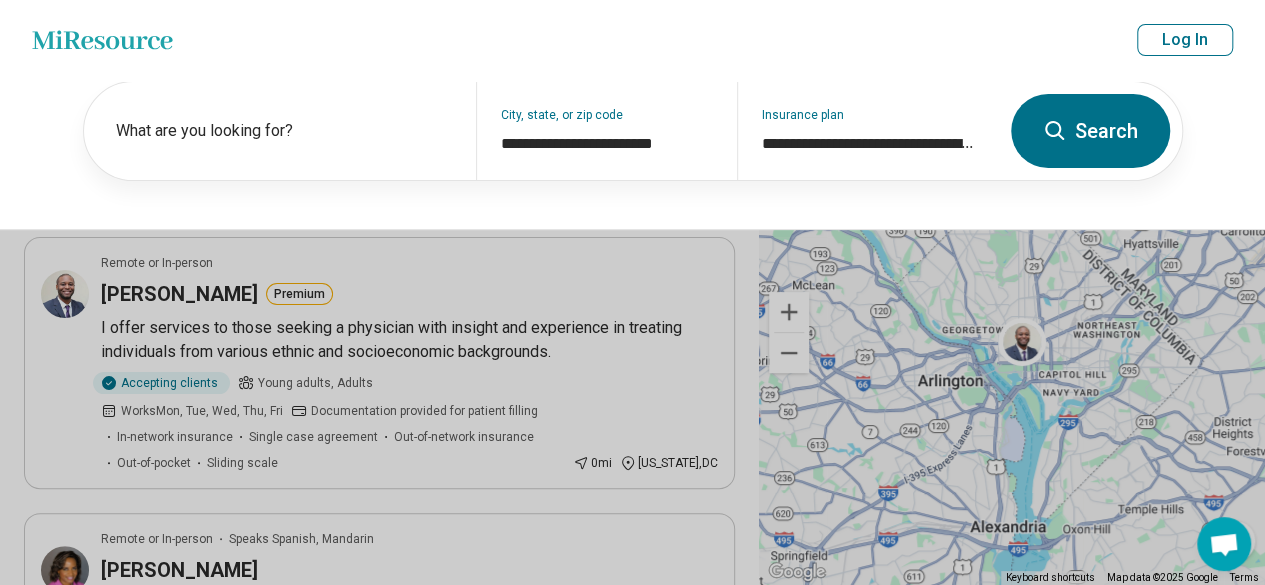 scroll, scrollTop: 29, scrollLeft: 0, axis: vertical 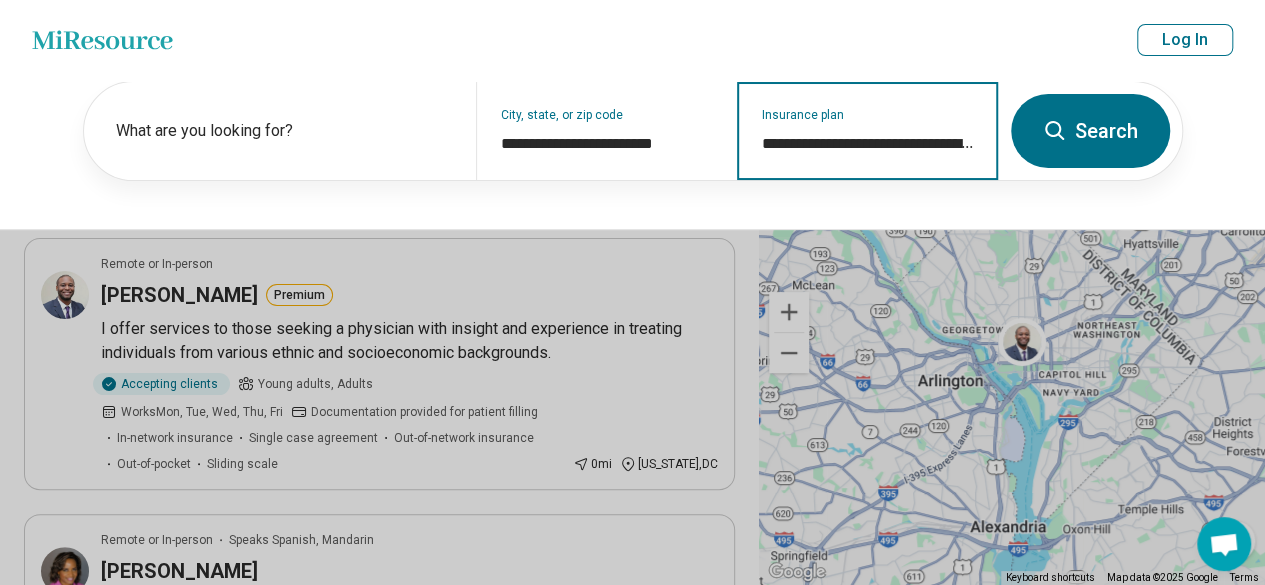 click on "**********" at bounding box center [868, 144] 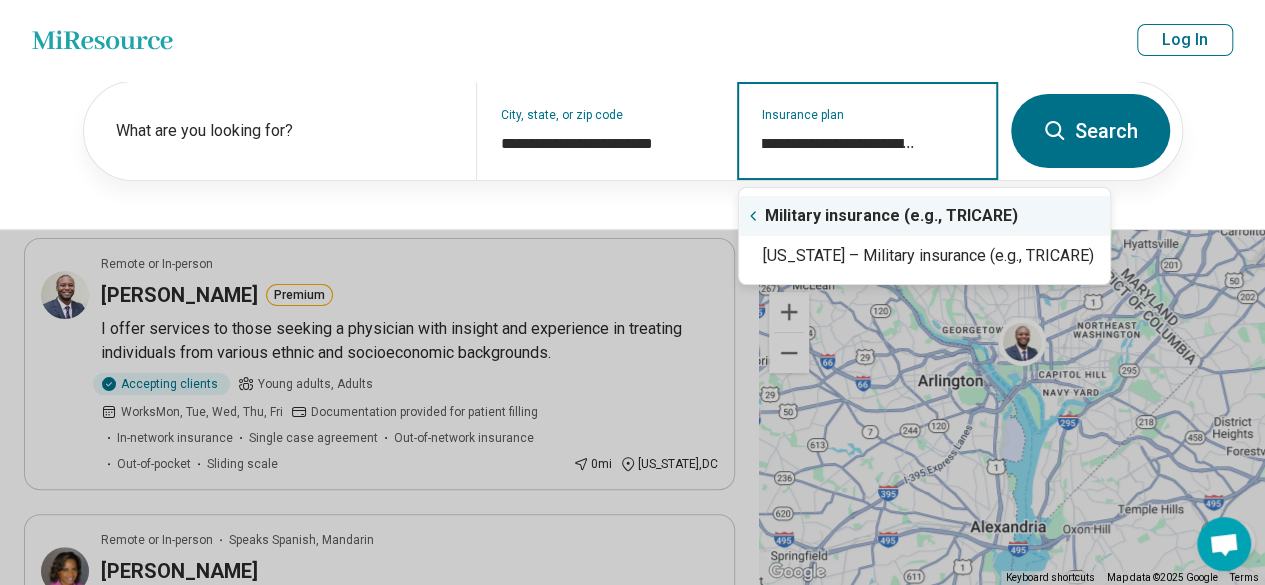 click on "Military insurance (e.g., TRICARE)" at bounding box center [924, 216] 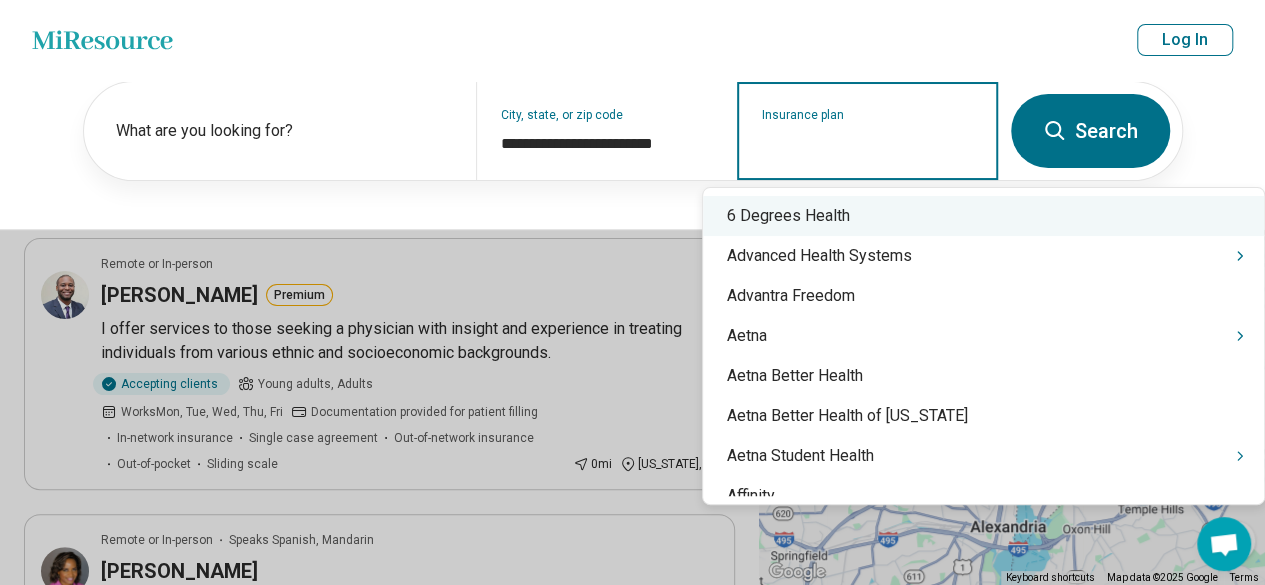 scroll, scrollTop: 0, scrollLeft: 0, axis: both 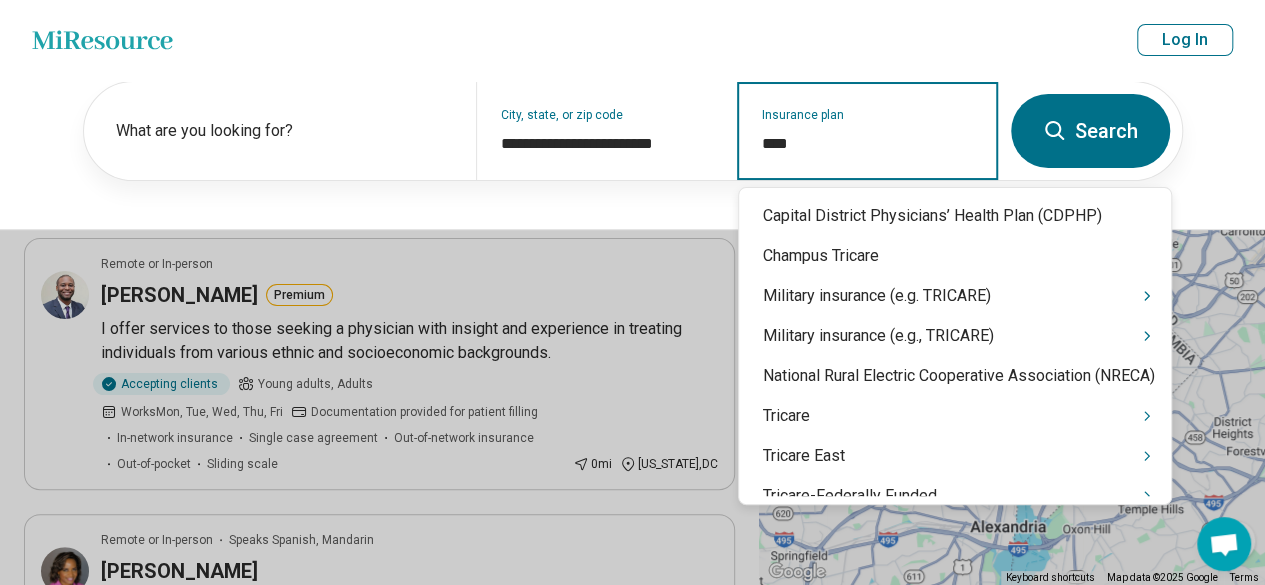 type on "*****" 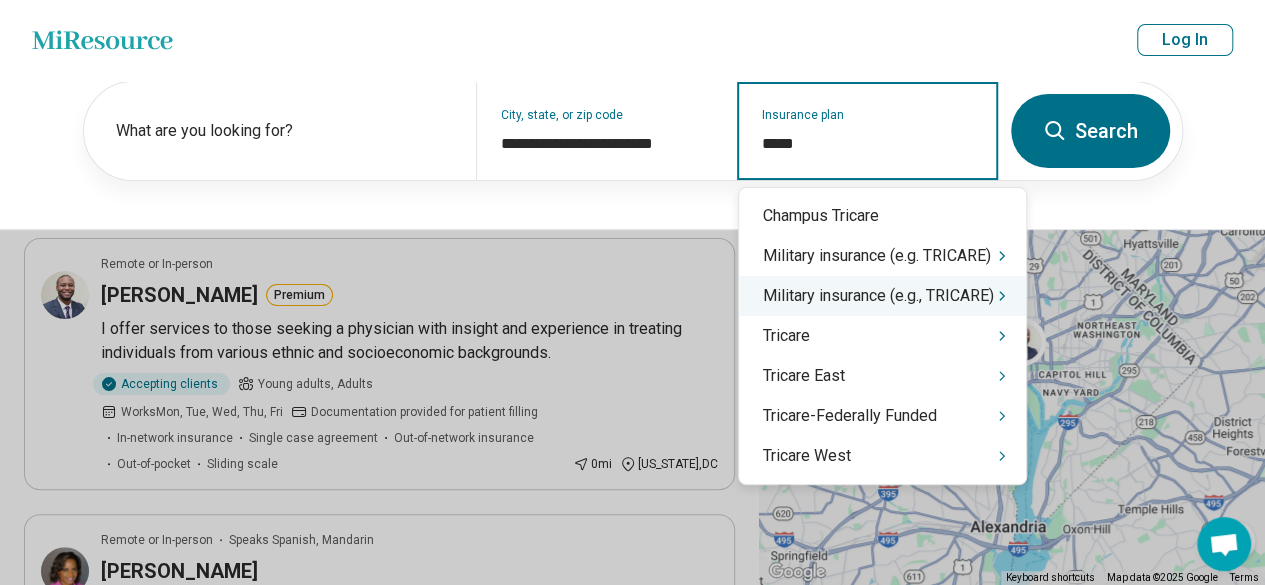 click on "Military insurance (e.g., TRICARE)" at bounding box center [882, 296] 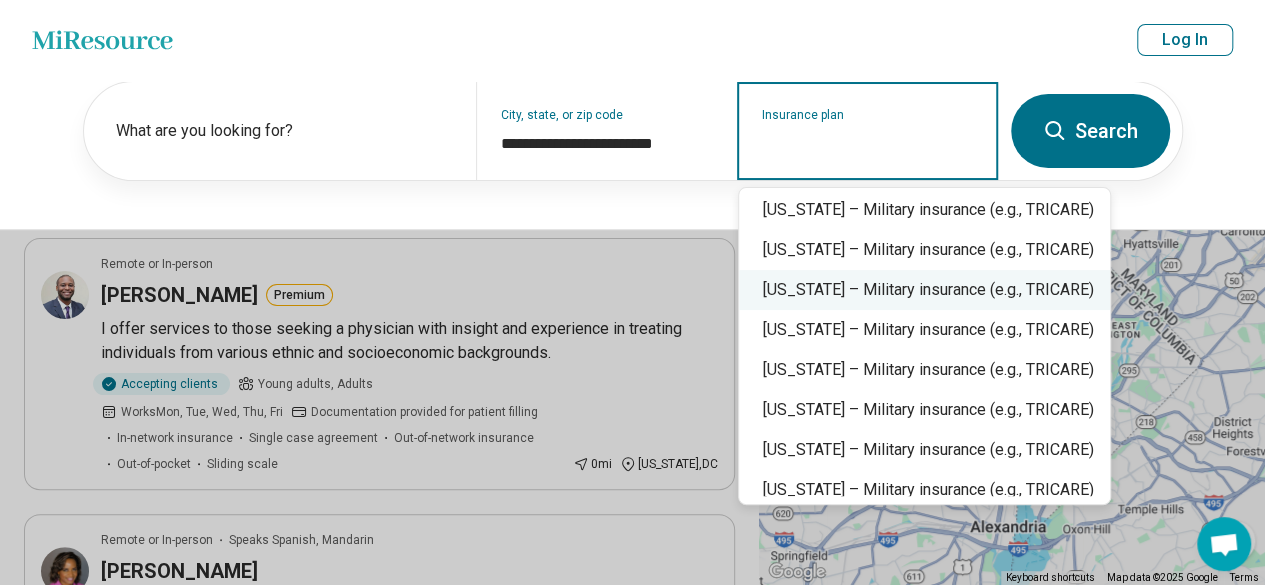 scroll, scrollTop: 1360, scrollLeft: 0, axis: vertical 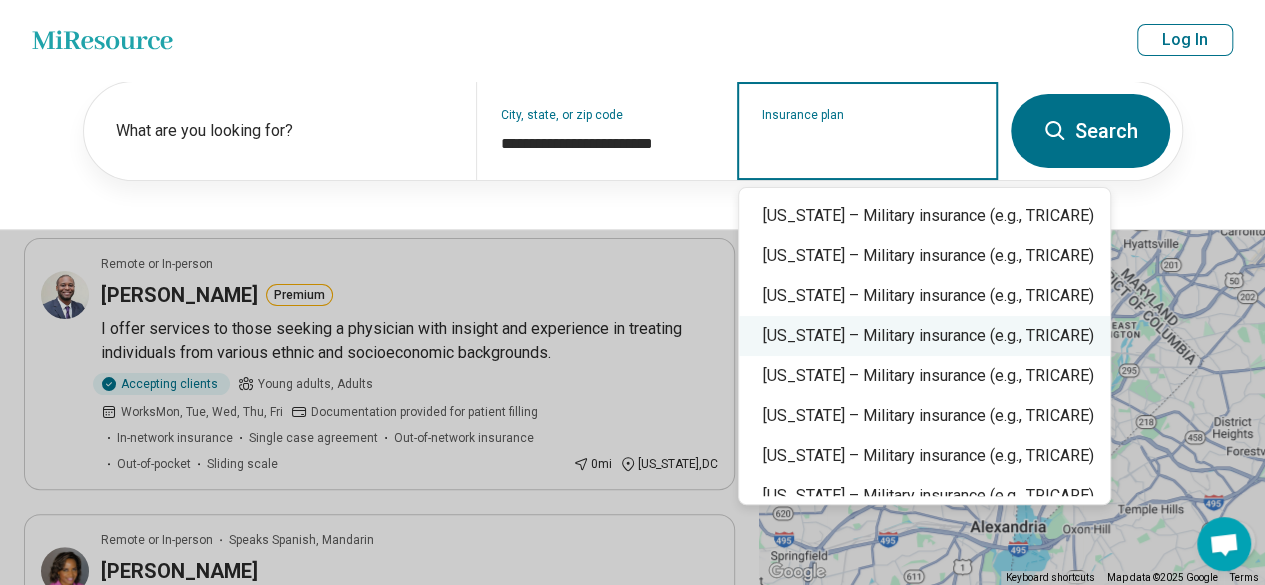 click on "[US_STATE] – Military insurance (e.g., TRICARE)" at bounding box center (924, 336) 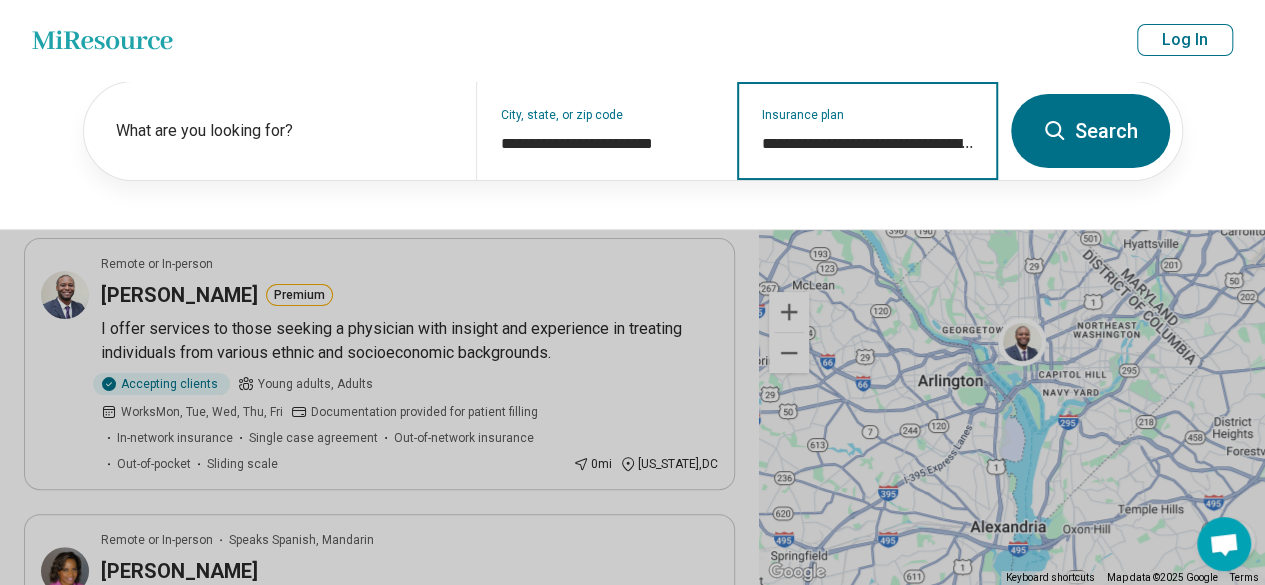 type on "**********" 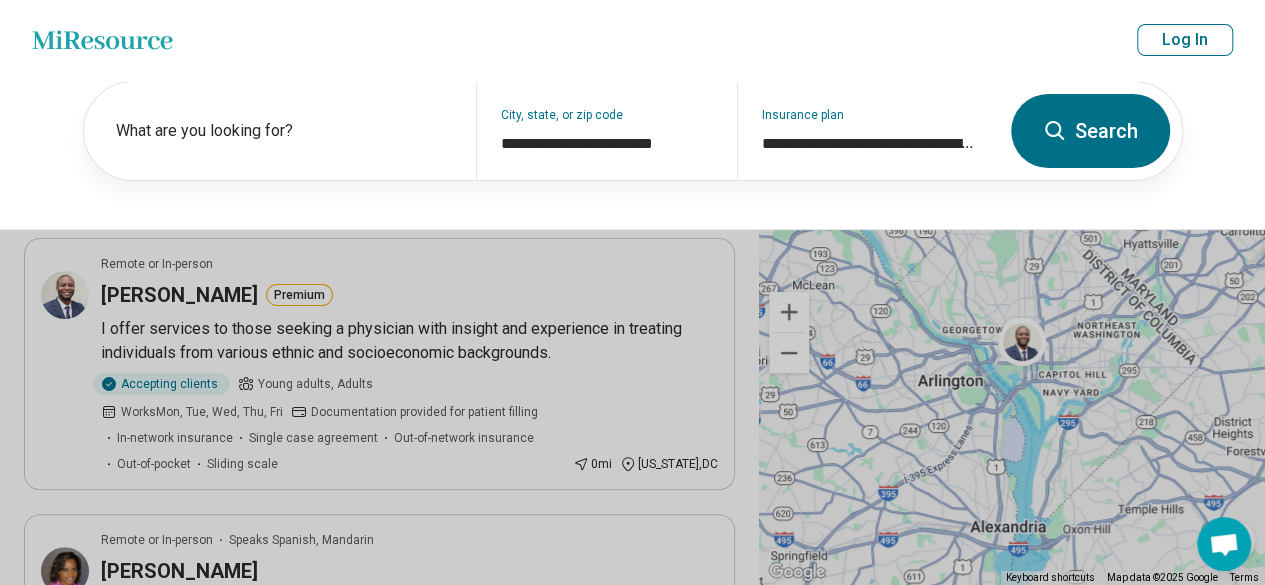 click on "Search" at bounding box center (1090, 131) 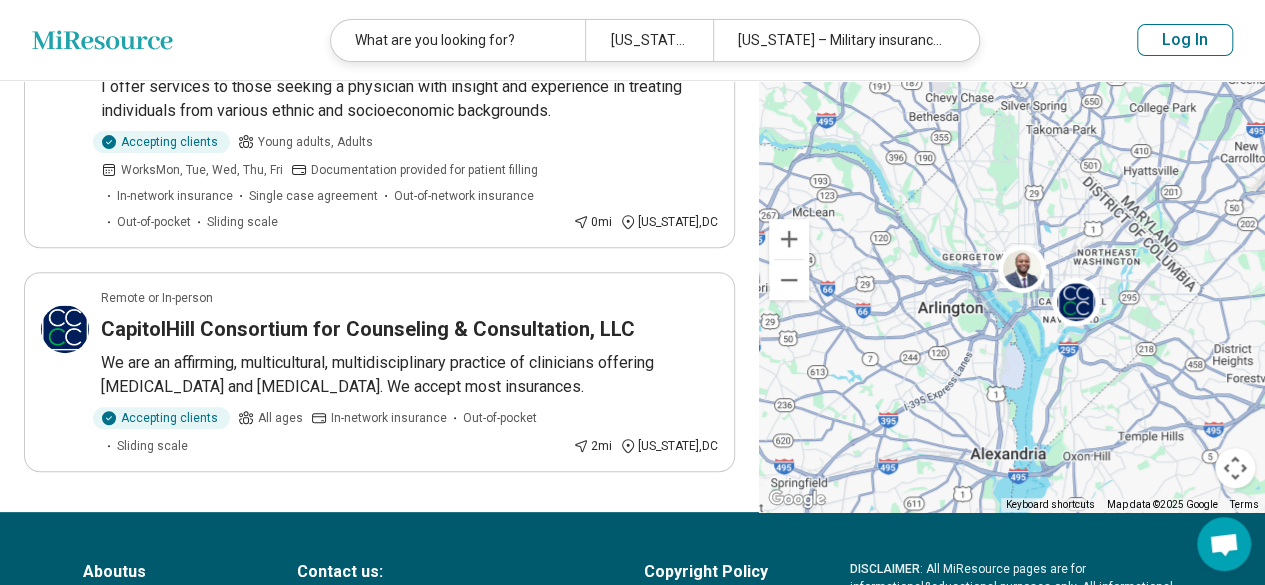 scroll, scrollTop: 260, scrollLeft: 0, axis: vertical 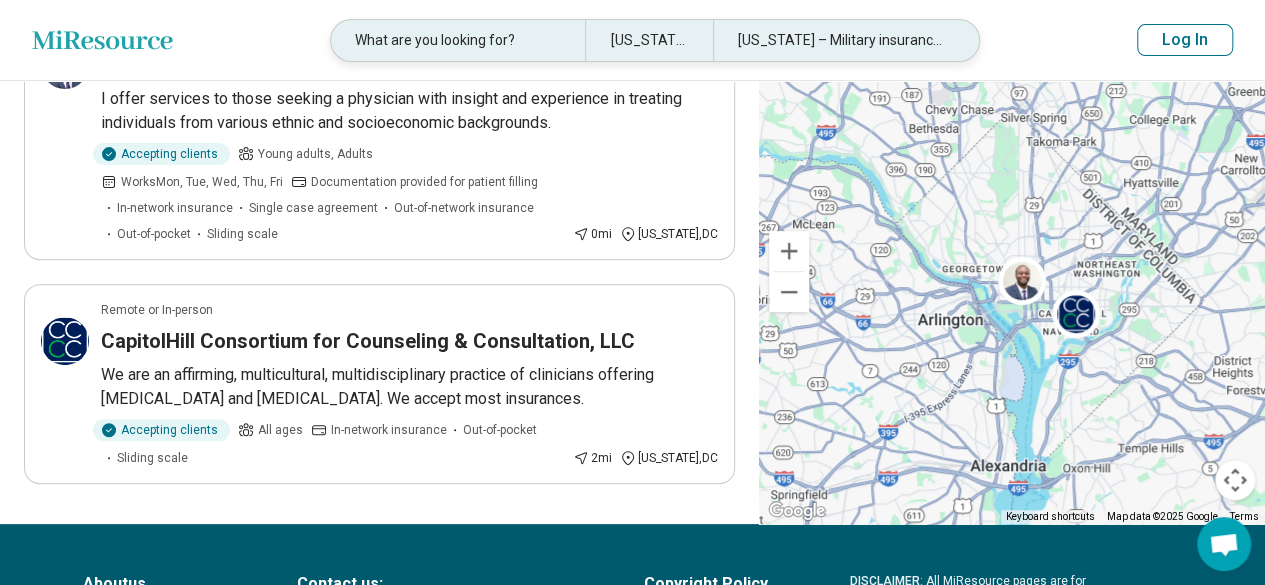 click on "[US_STATE] – Military insurance (e.g., TRICARE)" at bounding box center [840, 40] 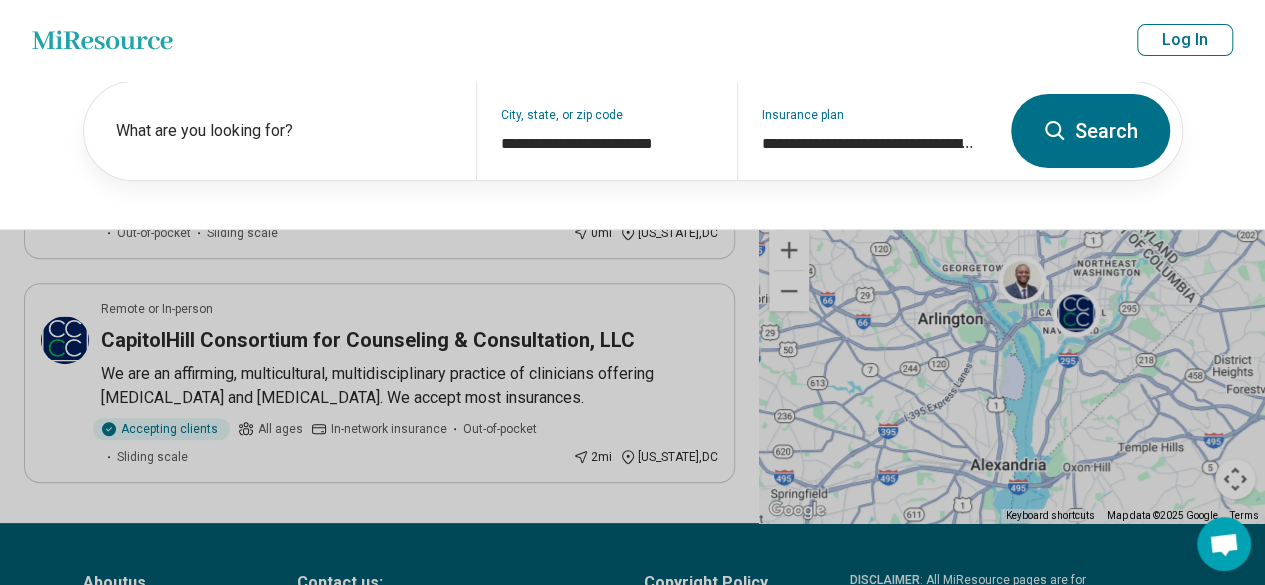 scroll, scrollTop: 258, scrollLeft: 0, axis: vertical 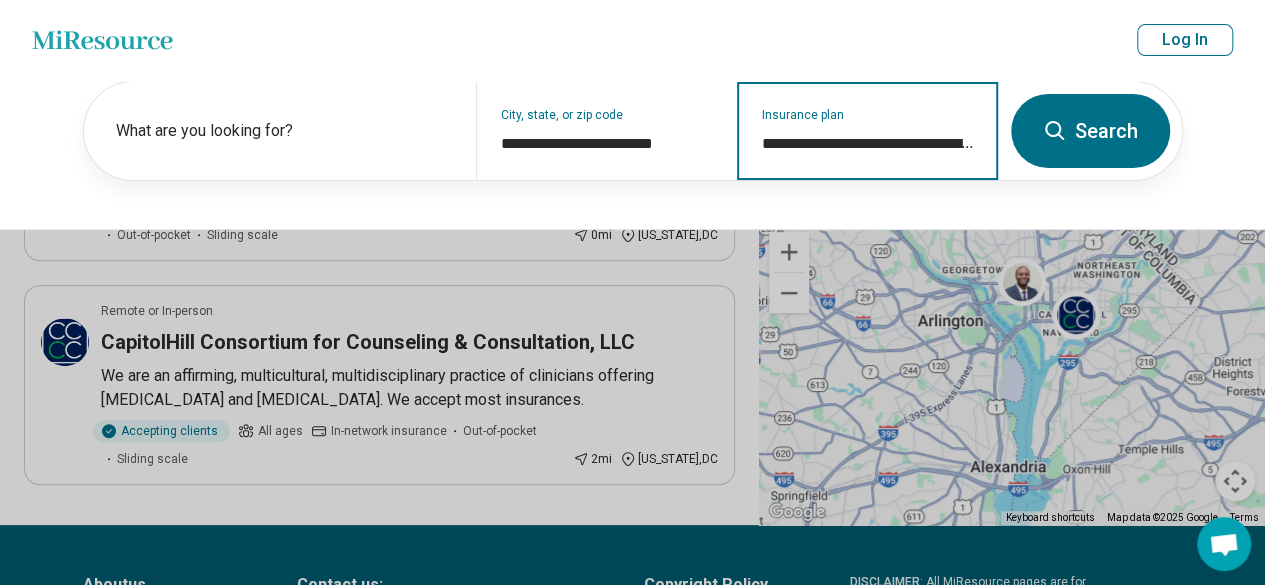 click on "**********" at bounding box center (868, 144) 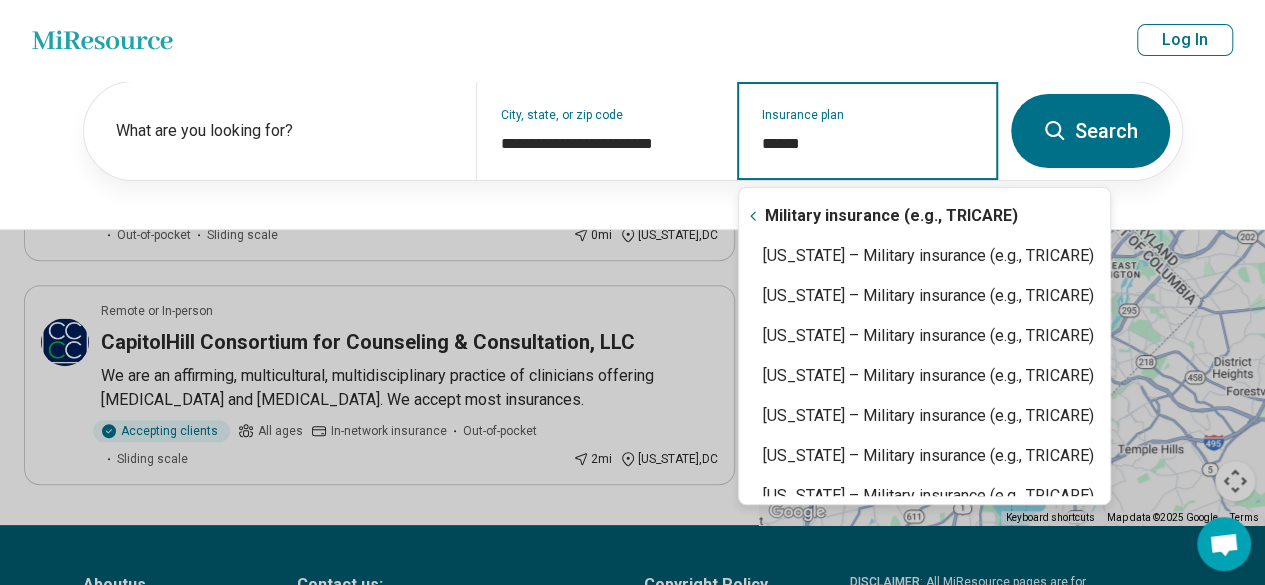 type on "*******" 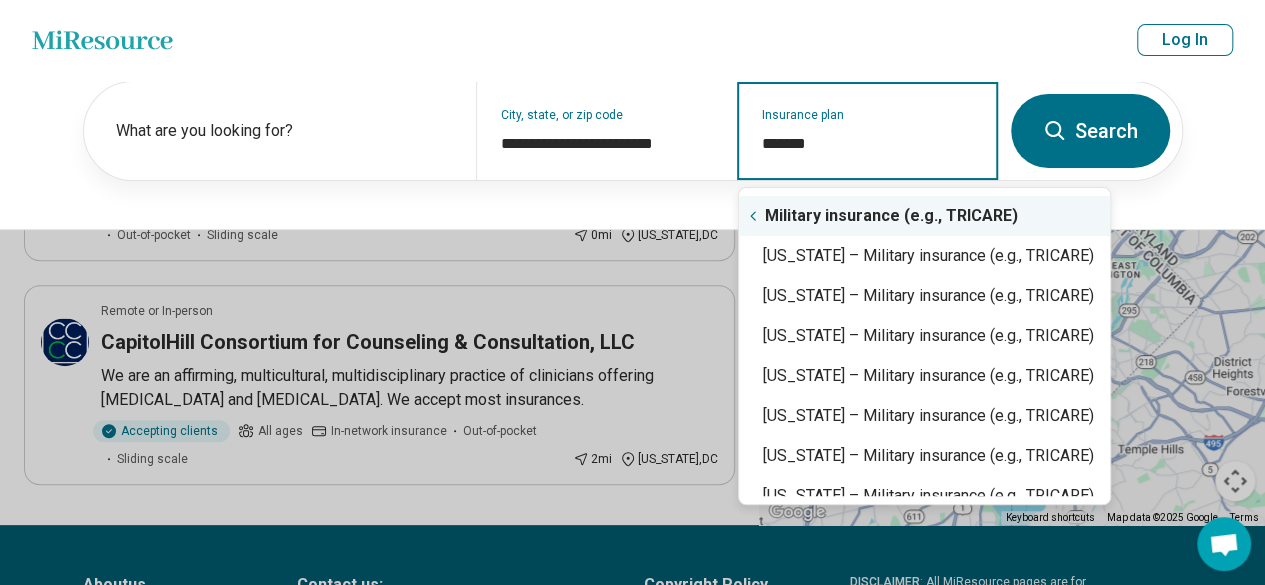 click on "Military insurance (e.g., TRICARE)" at bounding box center (924, 216) 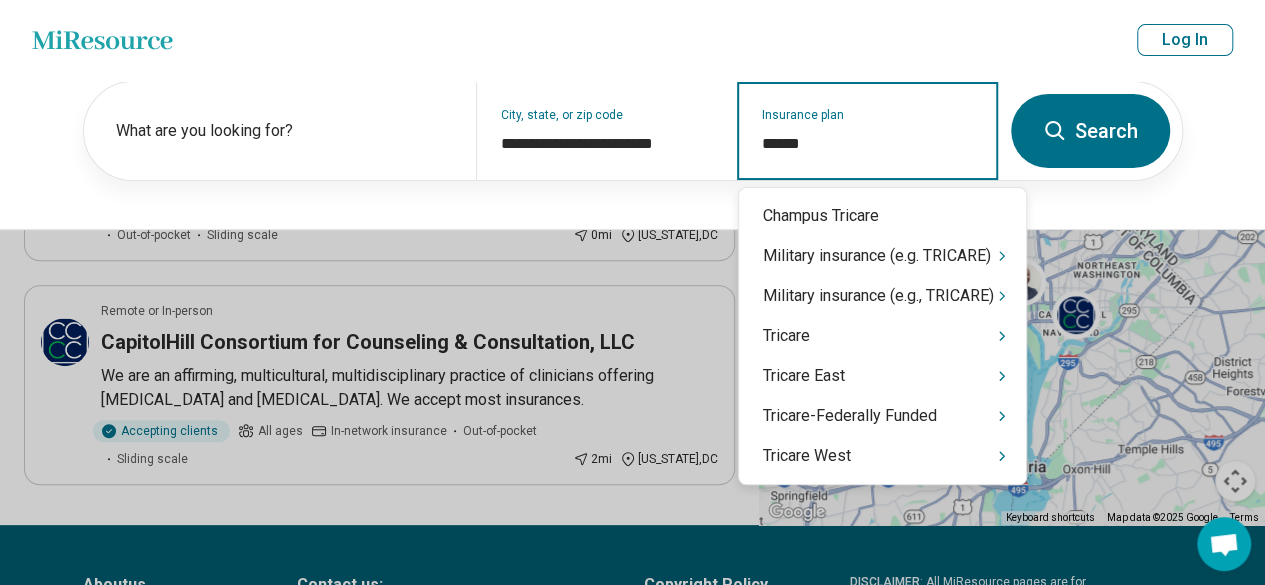 type on "*******" 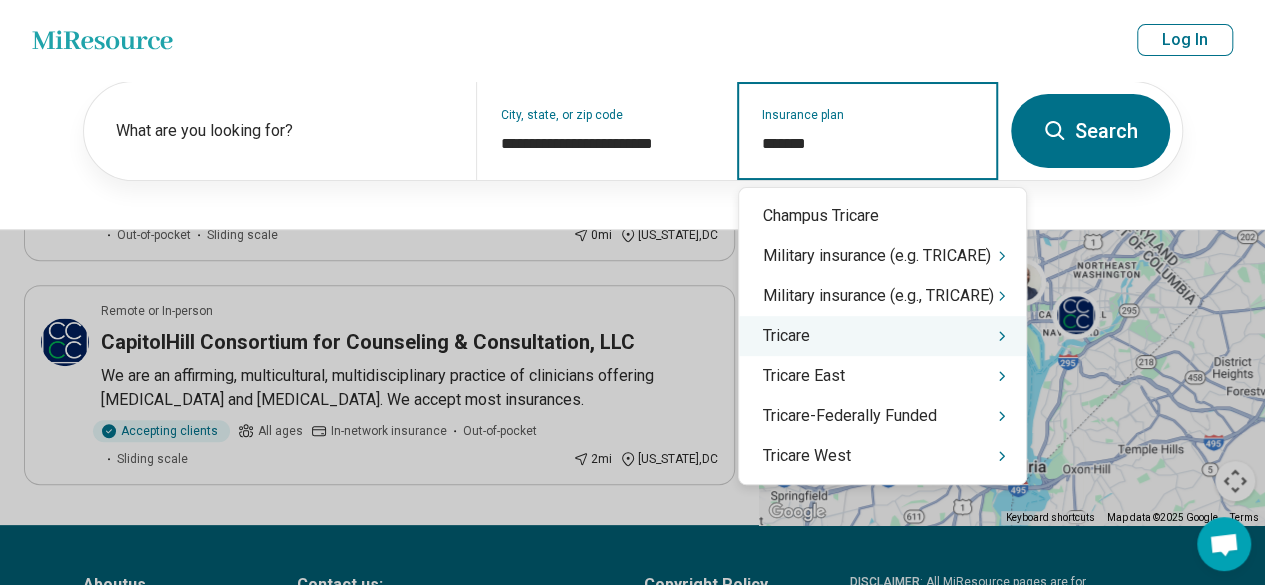 click on "Tricare" at bounding box center (882, 336) 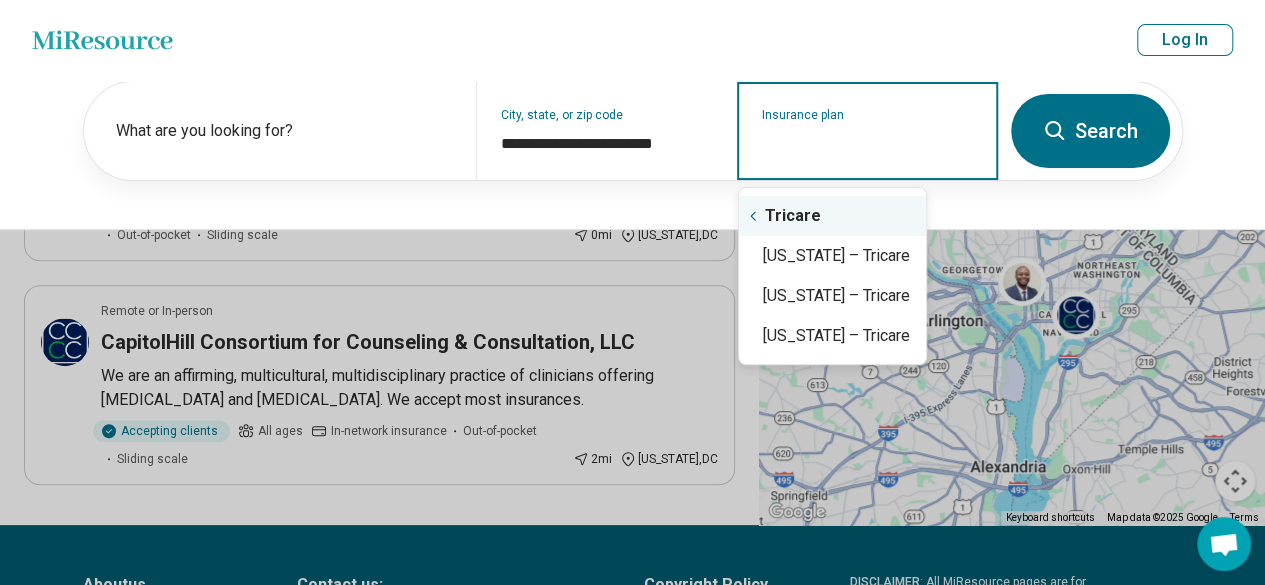 click on "Tricare" at bounding box center [832, 216] 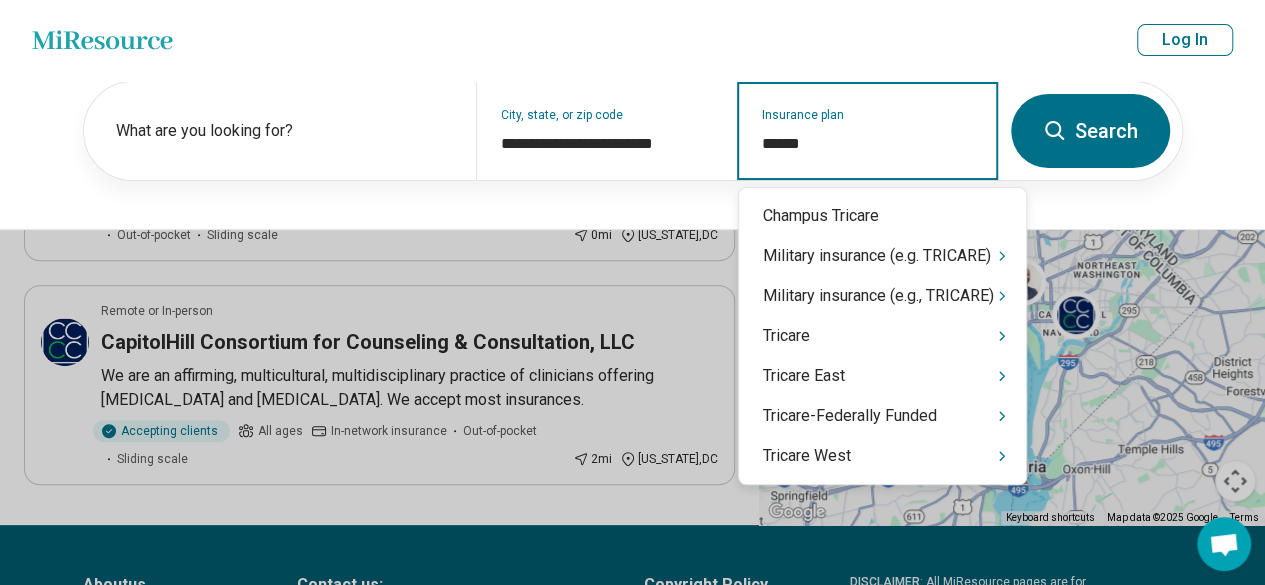 type on "*******" 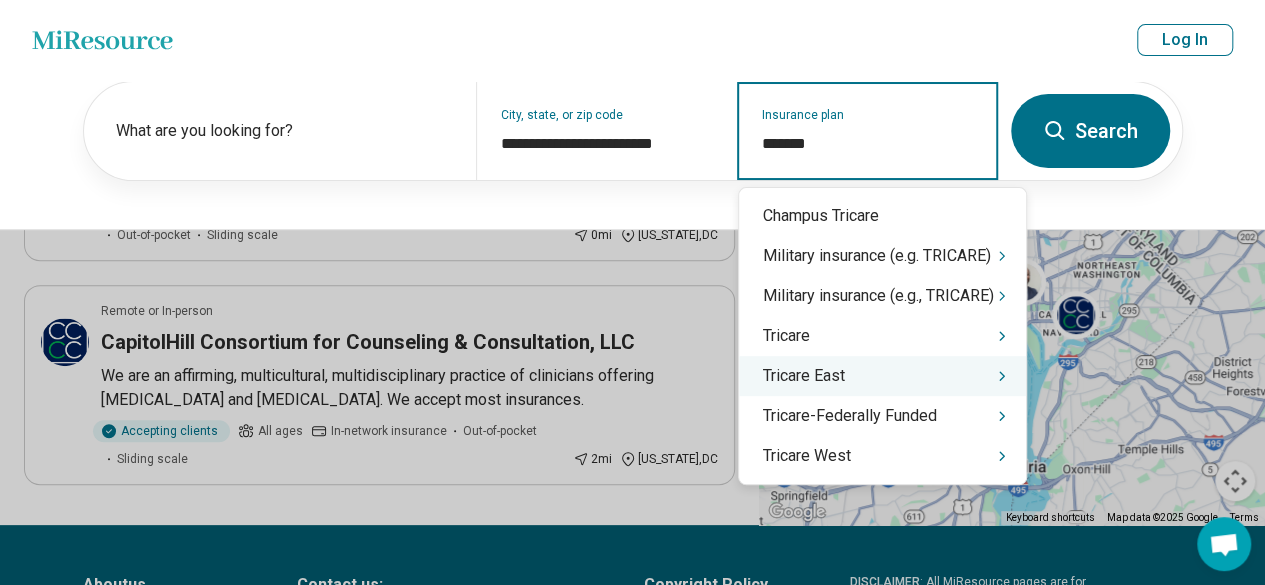 click on "Tricare East" at bounding box center (882, 376) 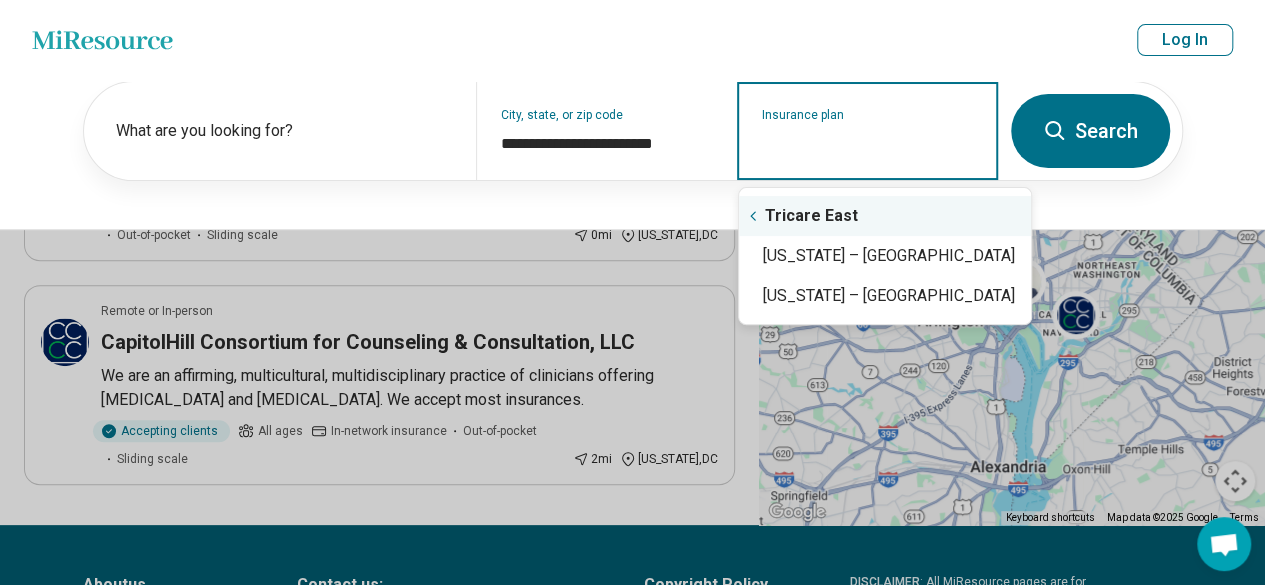 click on "Tricare East" at bounding box center (885, 216) 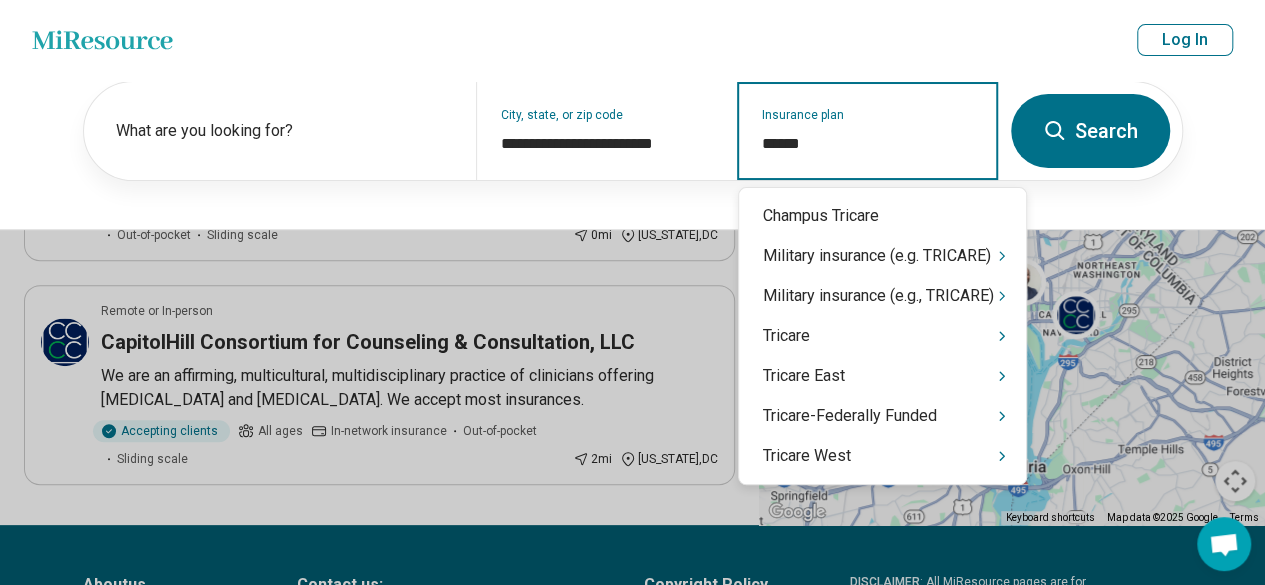 type on "*******" 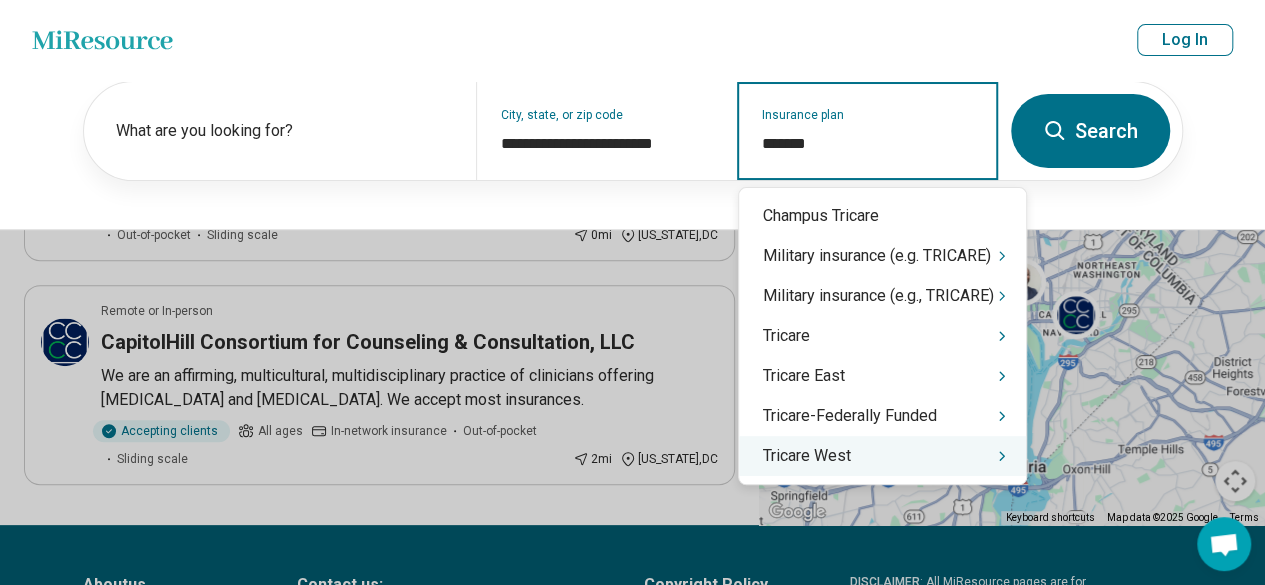 click on "Tricare West" at bounding box center (882, 456) 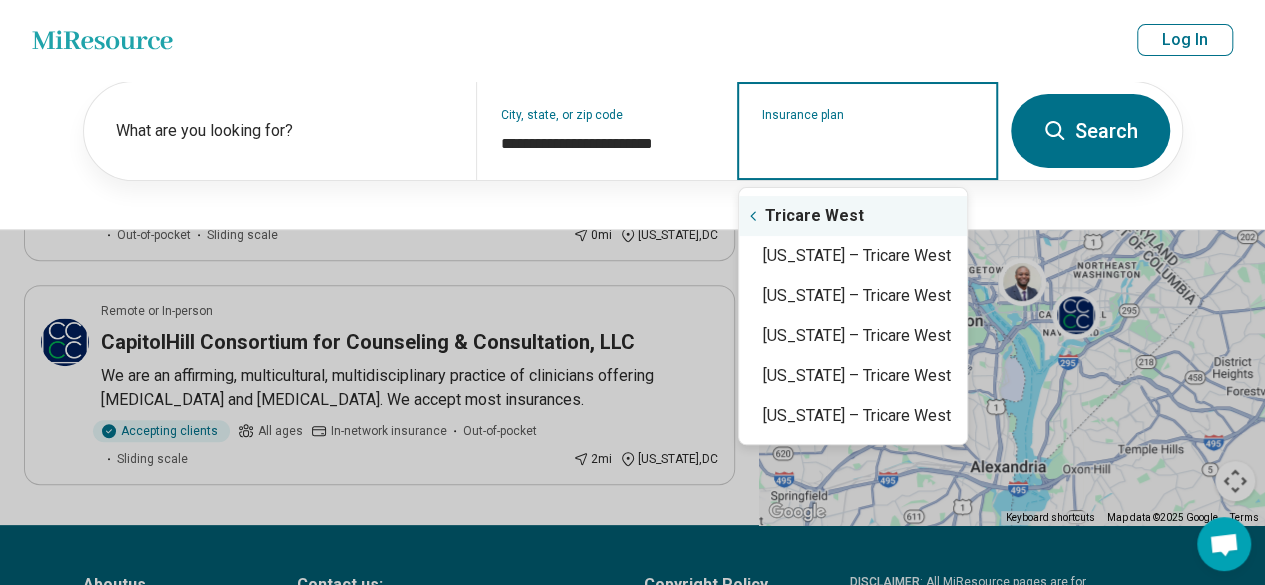 type 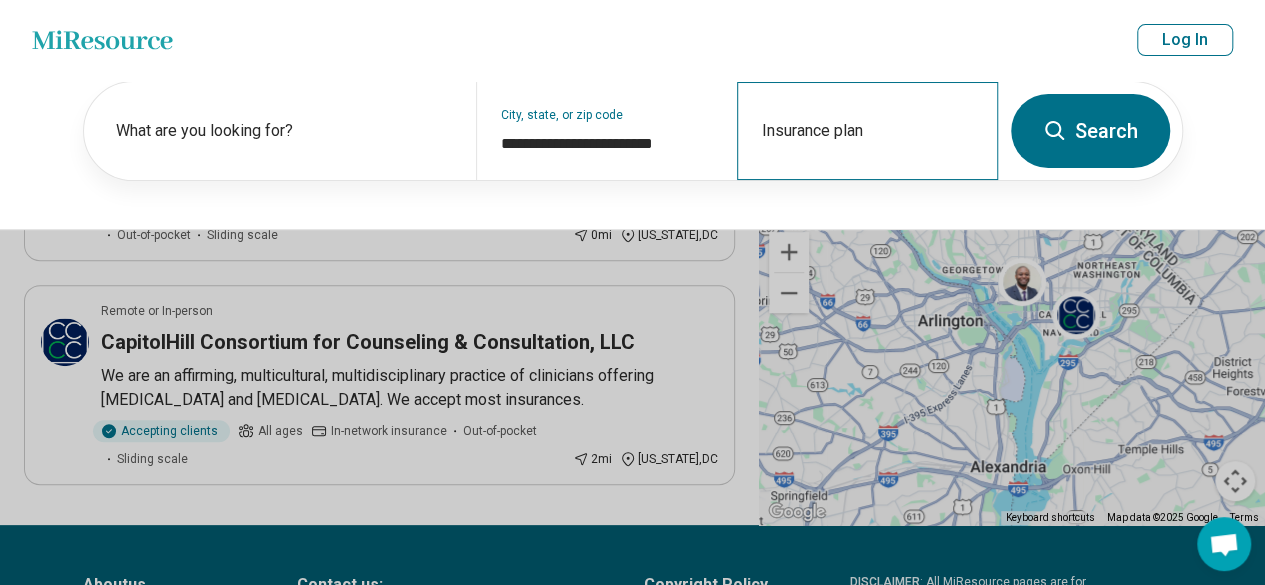 click on "Insurance plan" at bounding box center [867, 131] 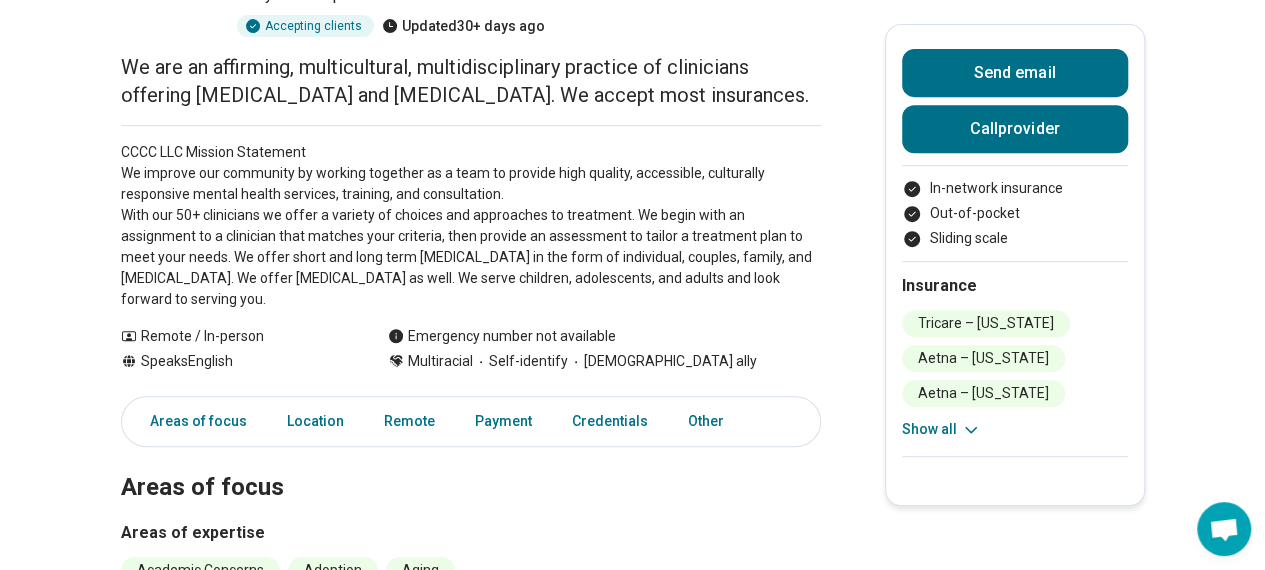 scroll, scrollTop: 402, scrollLeft: 0, axis: vertical 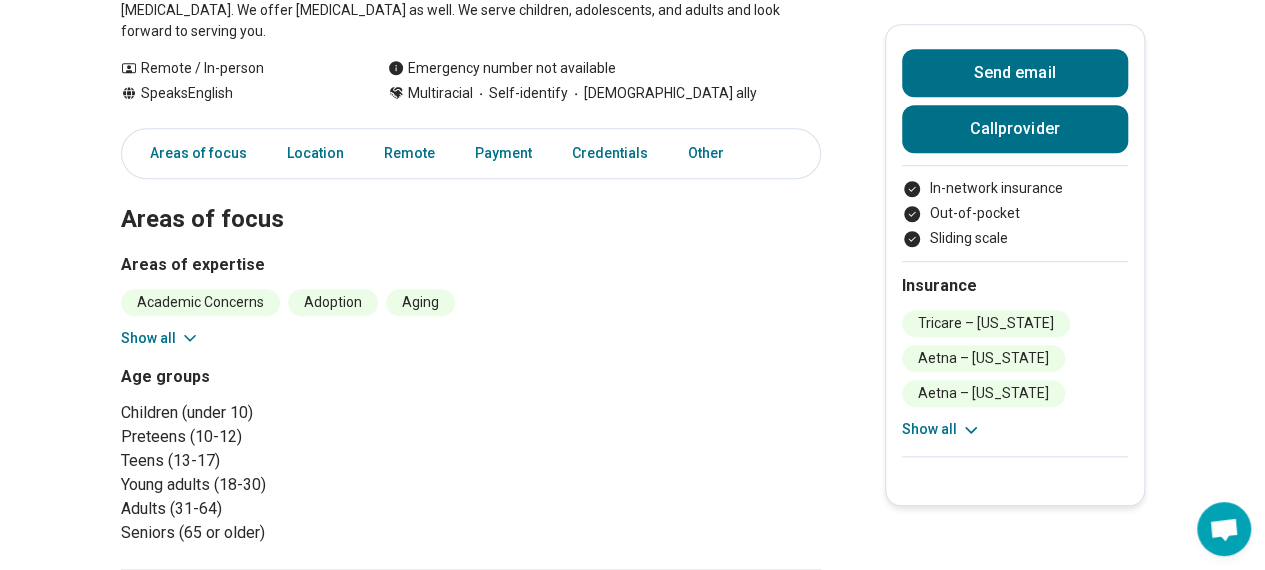 click on "Areas of focus" at bounding box center [471, 196] 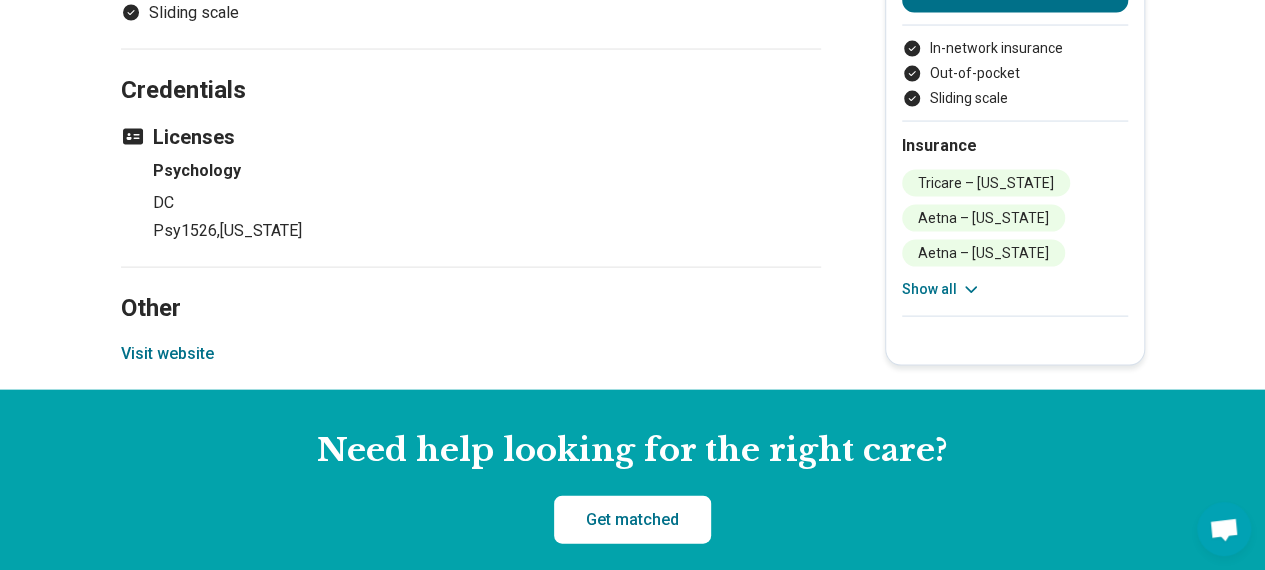 scroll, scrollTop: 2010, scrollLeft: 0, axis: vertical 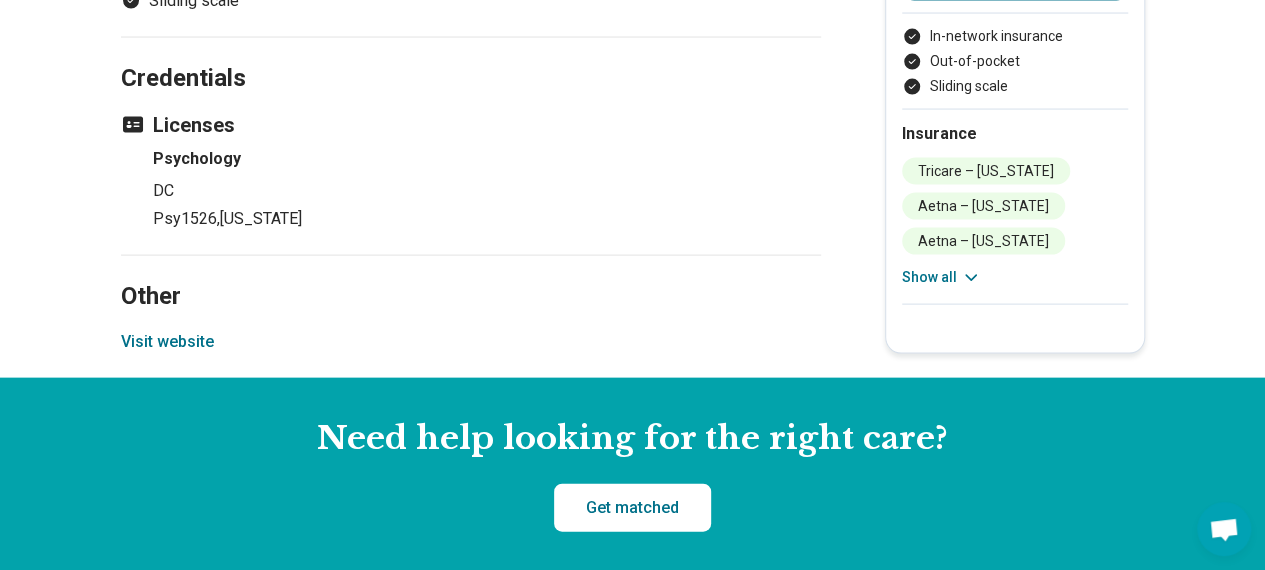 click on "Visit website" at bounding box center (167, 342) 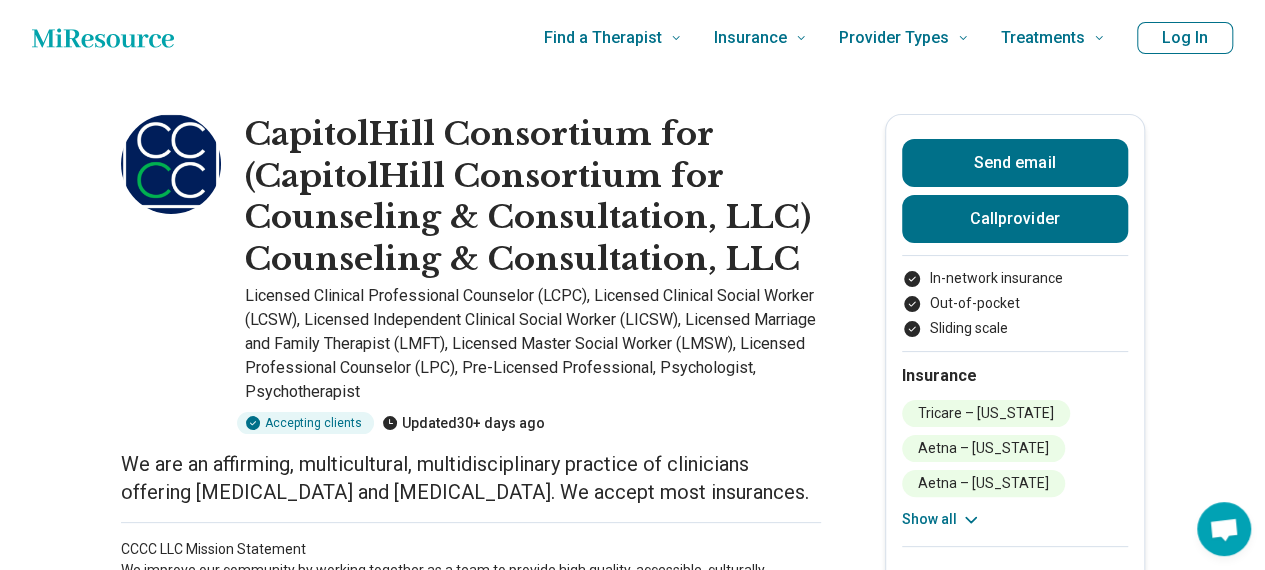 scroll, scrollTop: 0, scrollLeft: 0, axis: both 